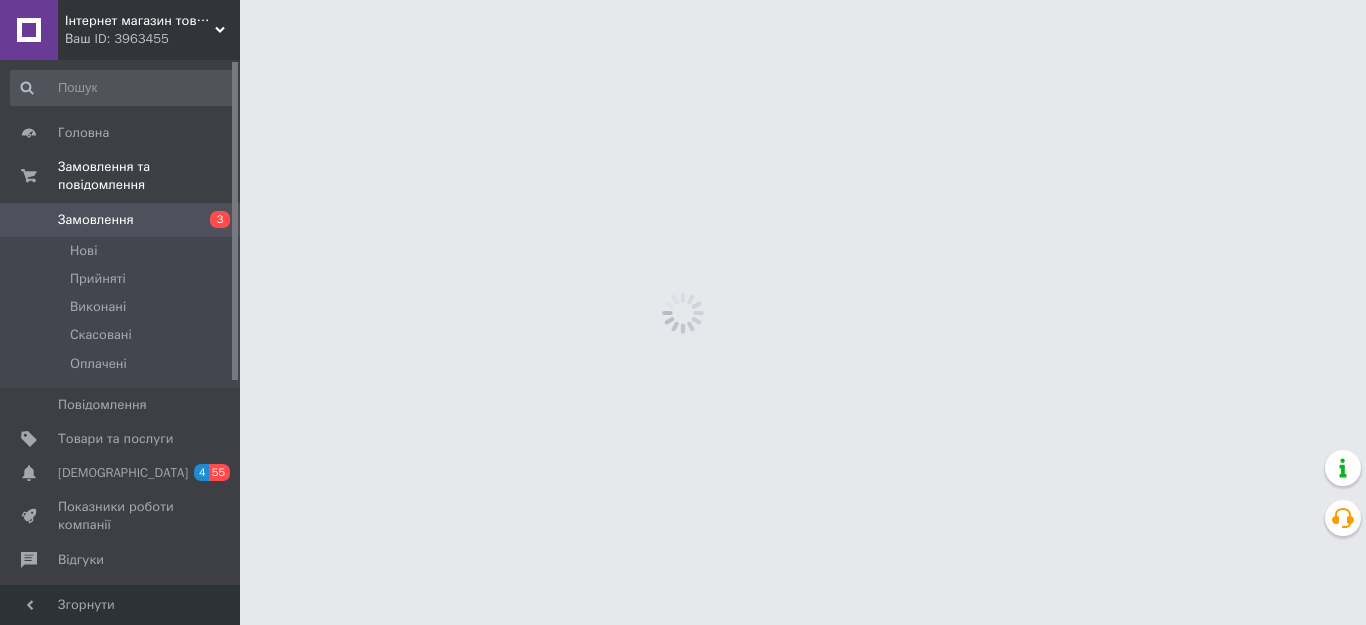 scroll, scrollTop: 0, scrollLeft: 0, axis: both 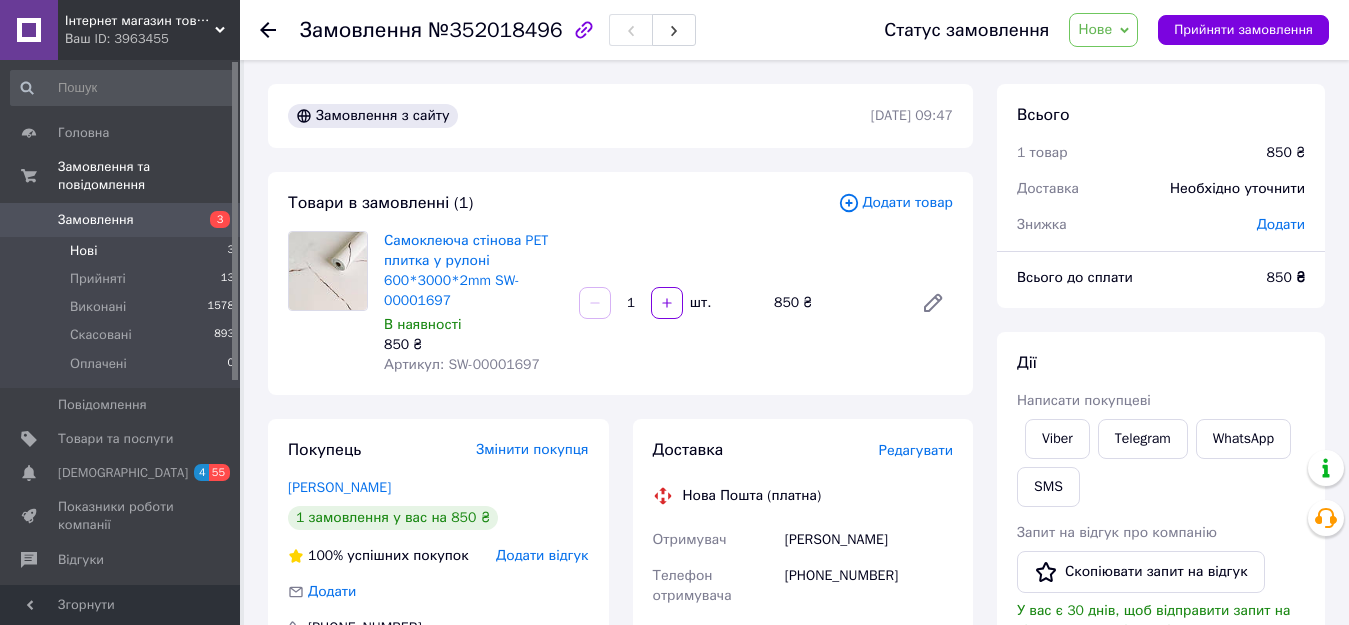 click on "Нові" at bounding box center (83, 251) 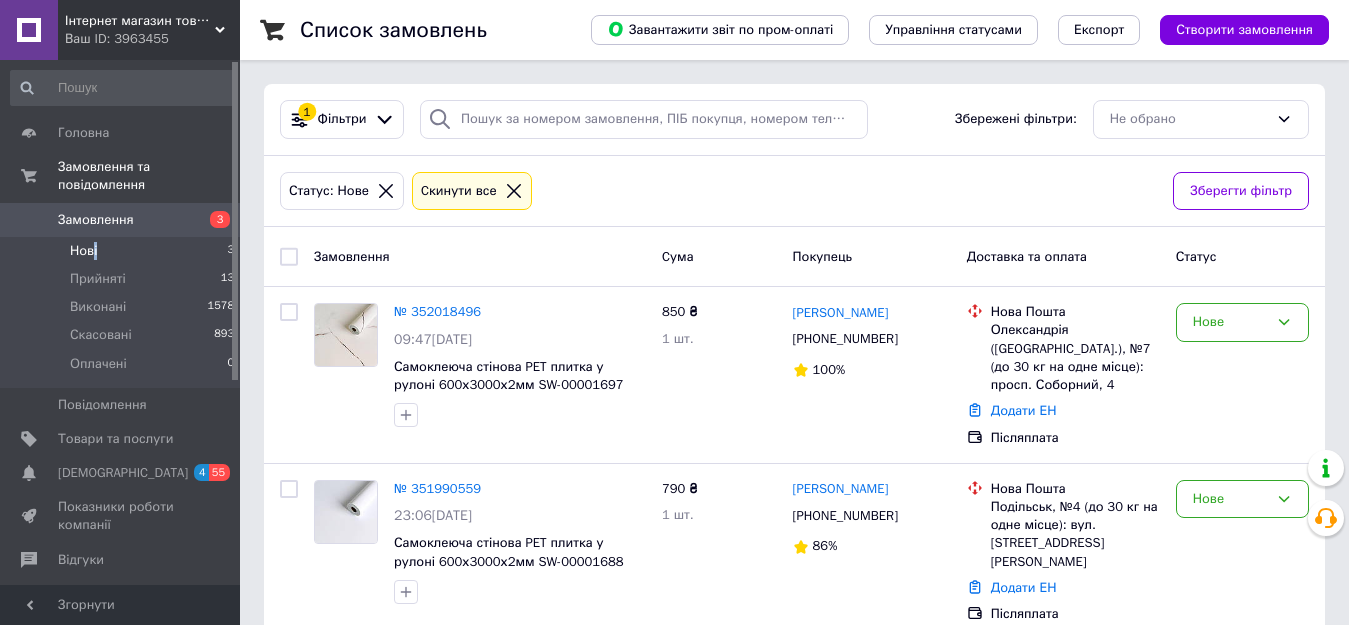 scroll, scrollTop: 100, scrollLeft: 0, axis: vertical 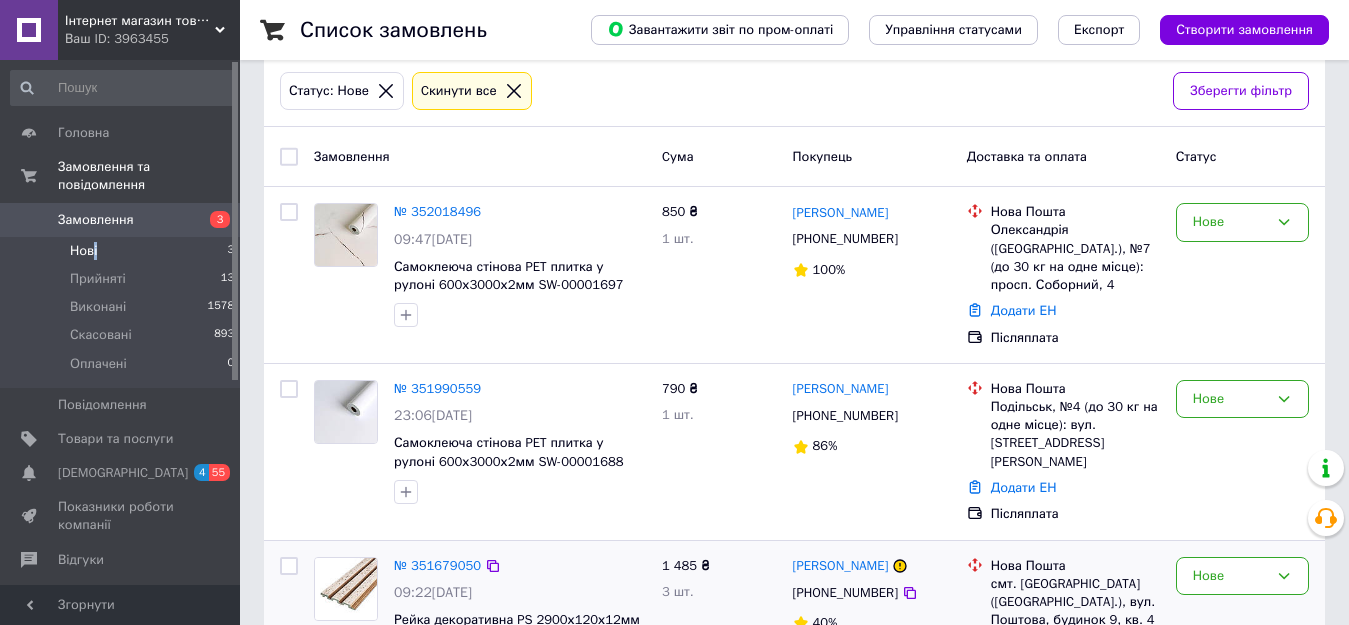 click on "Рейка декоративна PS 2900х120х12мм Бежевий меланж із золотими вкрапленнями (D) SW-00001742" at bounding box center [517, 638] 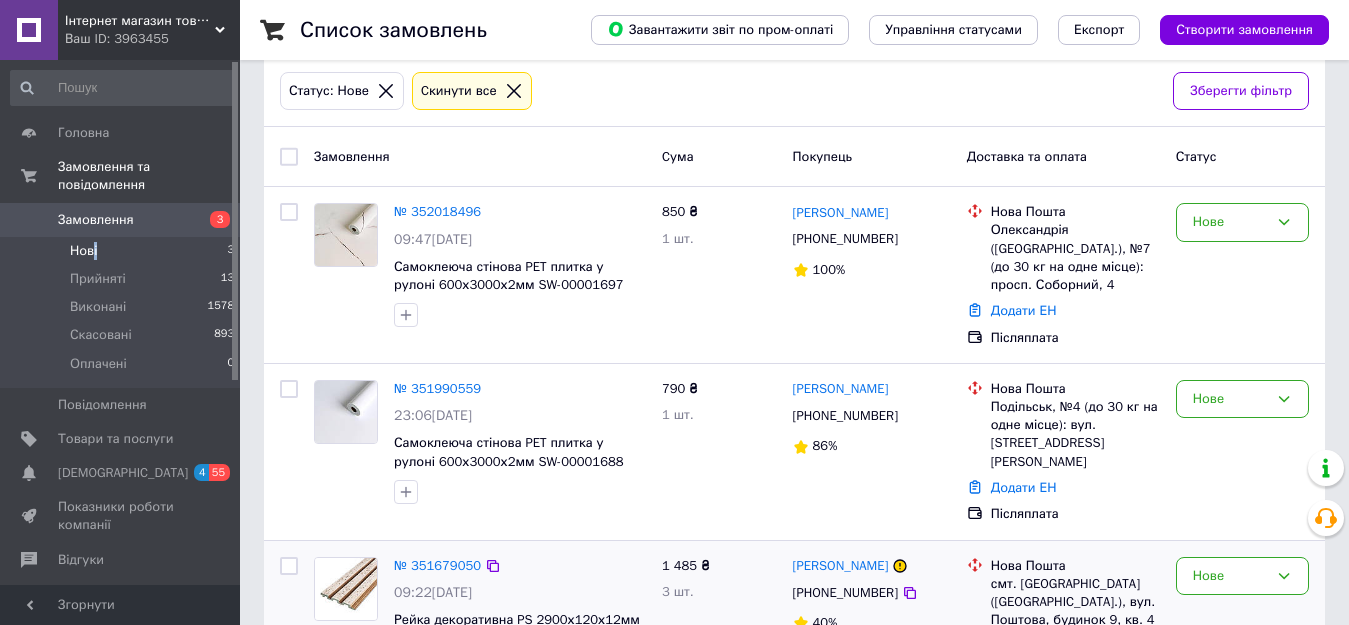 scroll, scrollTop: 179, scrollLeft: 0, axis: vertical 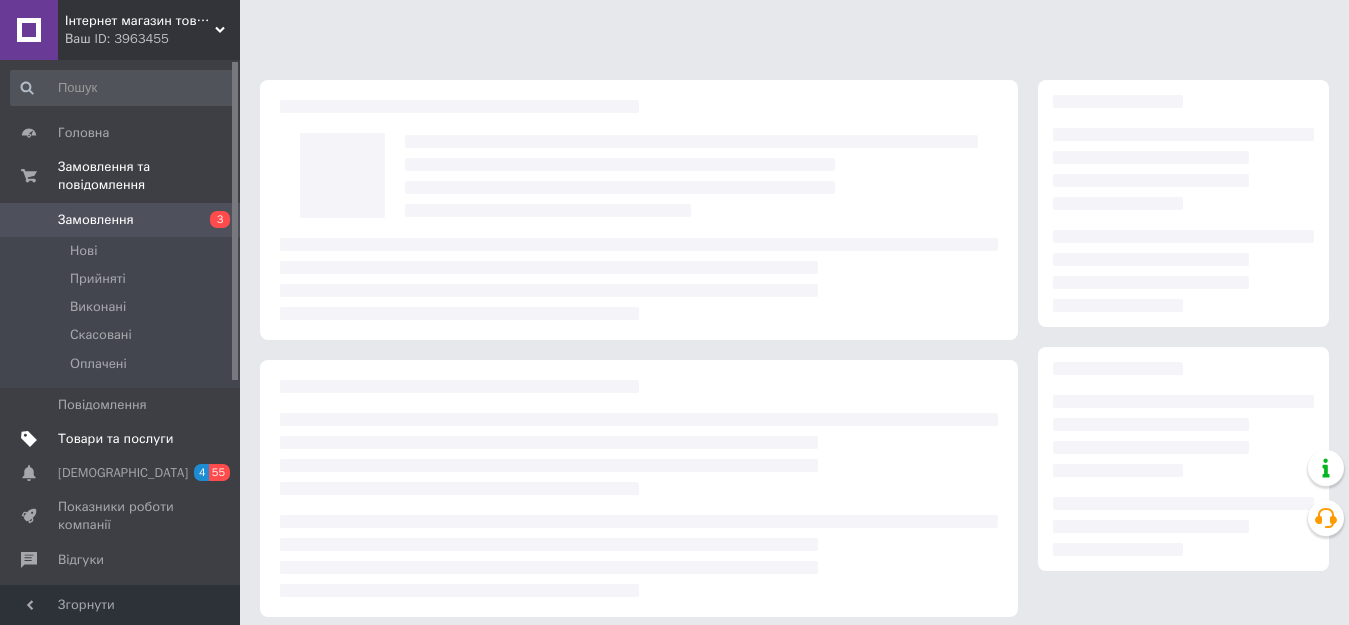 click on "Товари та послуги" at bounding box center (115, 439) 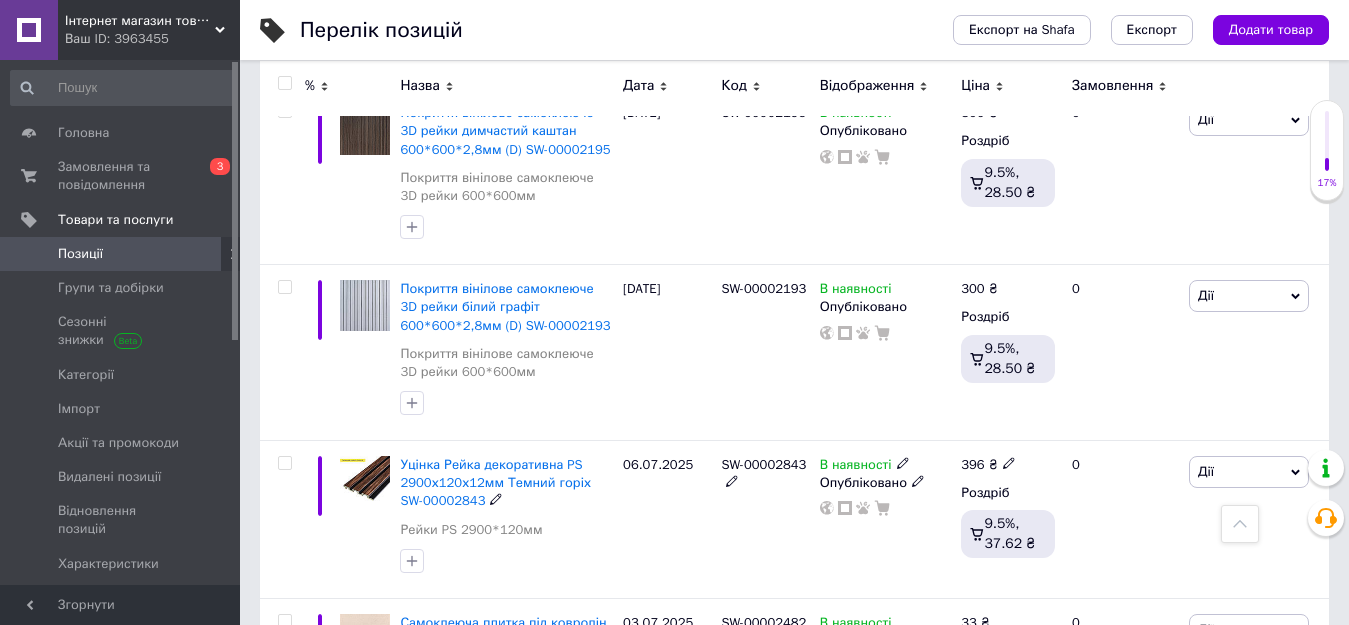 scroll, scrollTop: 1500, scrollLeft: 0, axis: vertical 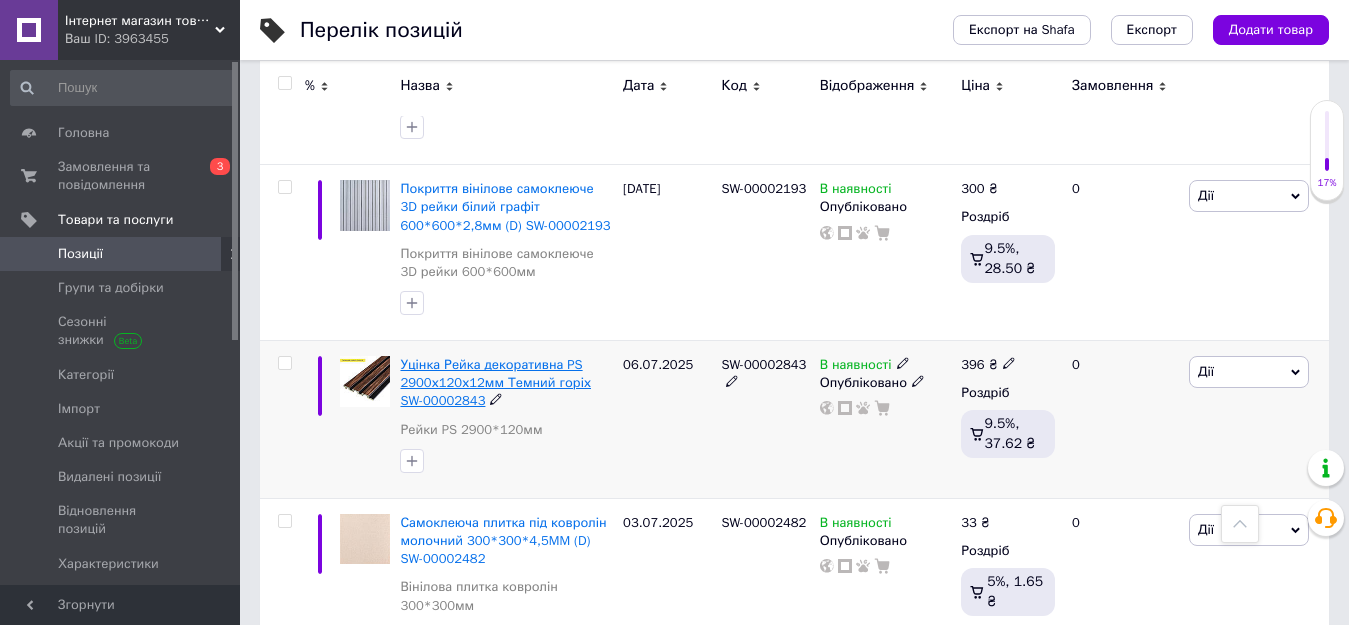click on "Уцінка Рейка декоративна PS 2900х120х12мм Темний горіх SW-00002843" at bounding box center [495, 382] 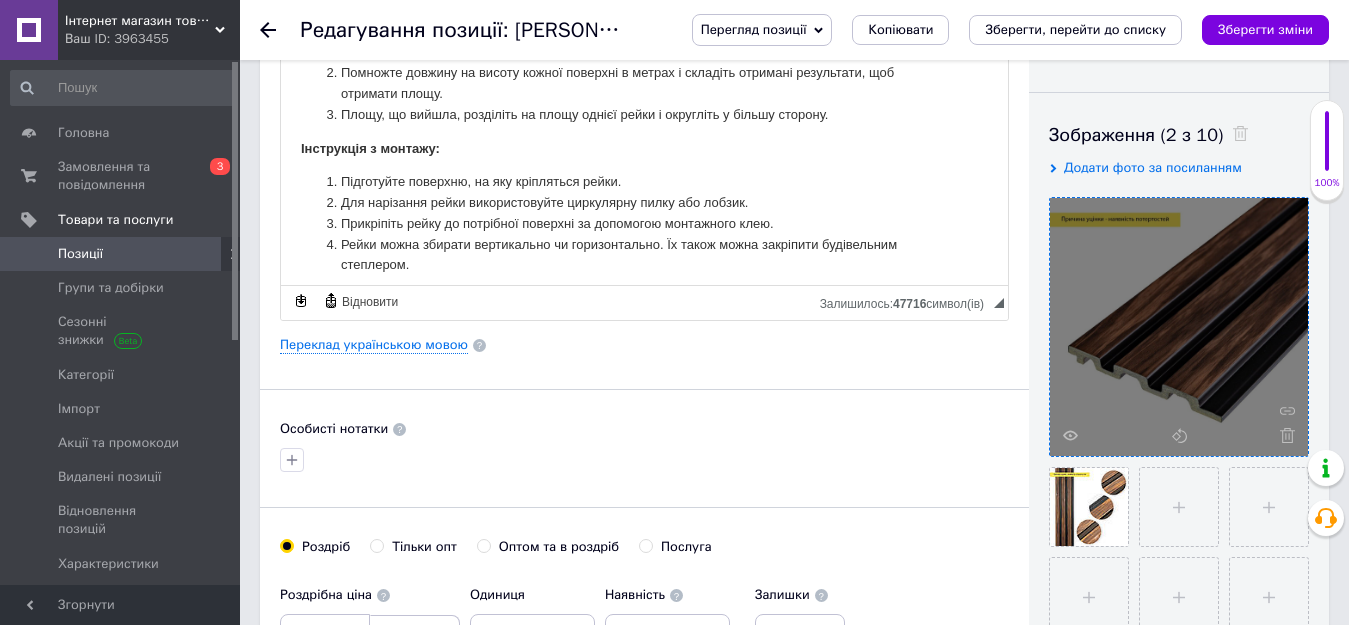 scroll, scrollTop: 500, scrollLeft: 0, axis: vertical 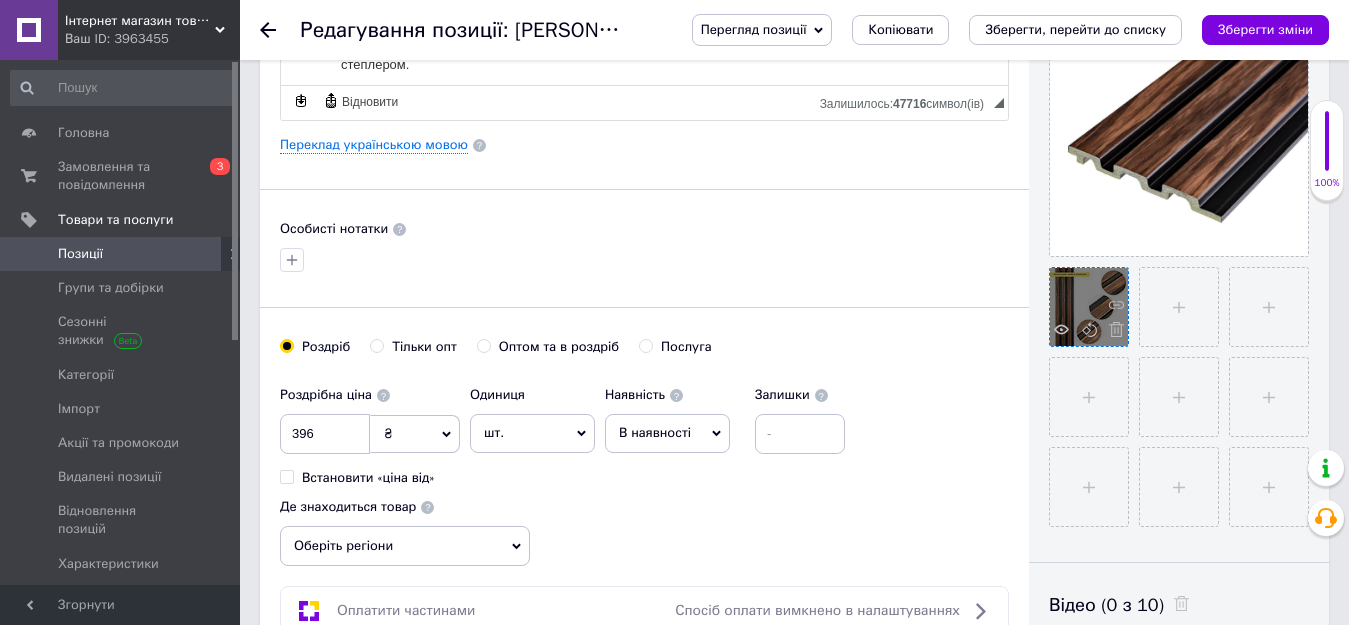 click at bounding box center [1089, 307] 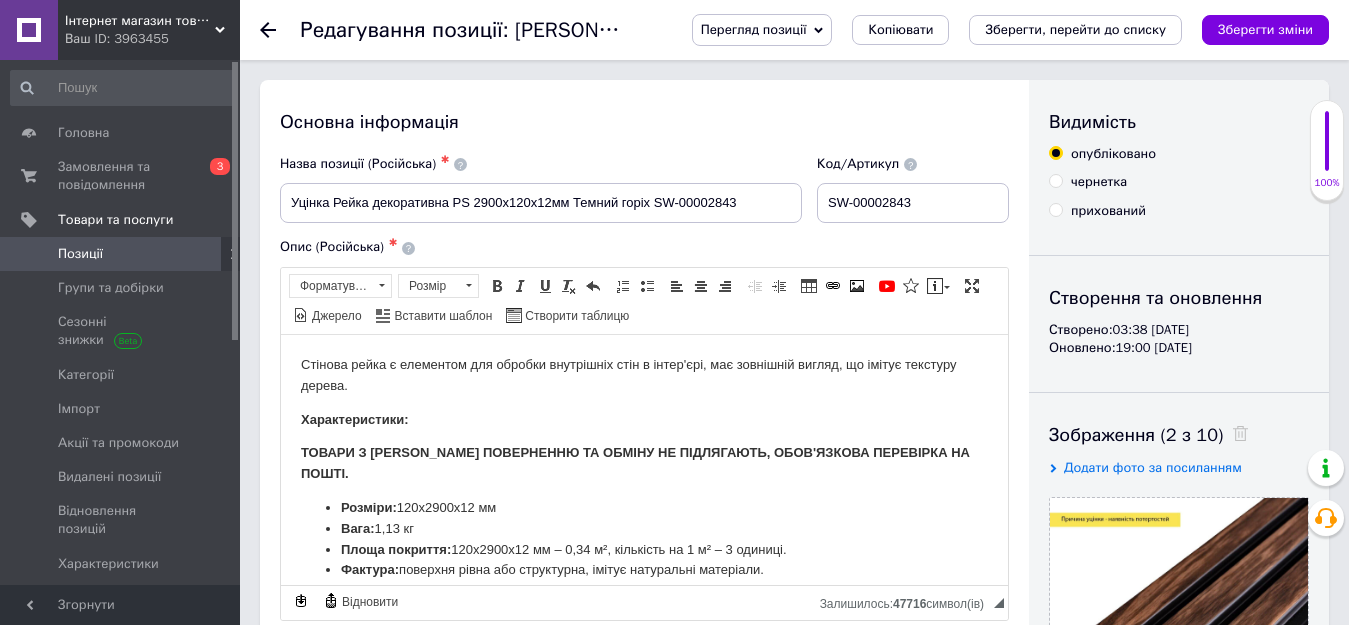 scroll, scrollTop: 100, scrollLeft: 0, axis: vertical 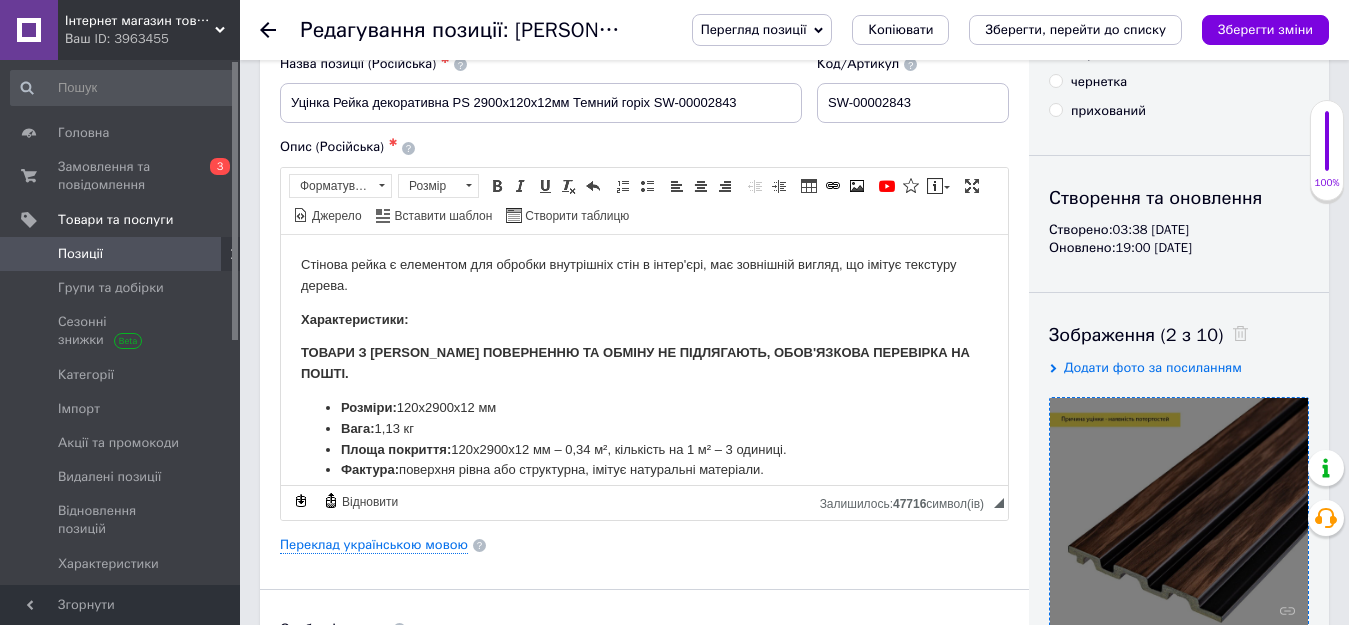click at bounding box center (1179, 527) 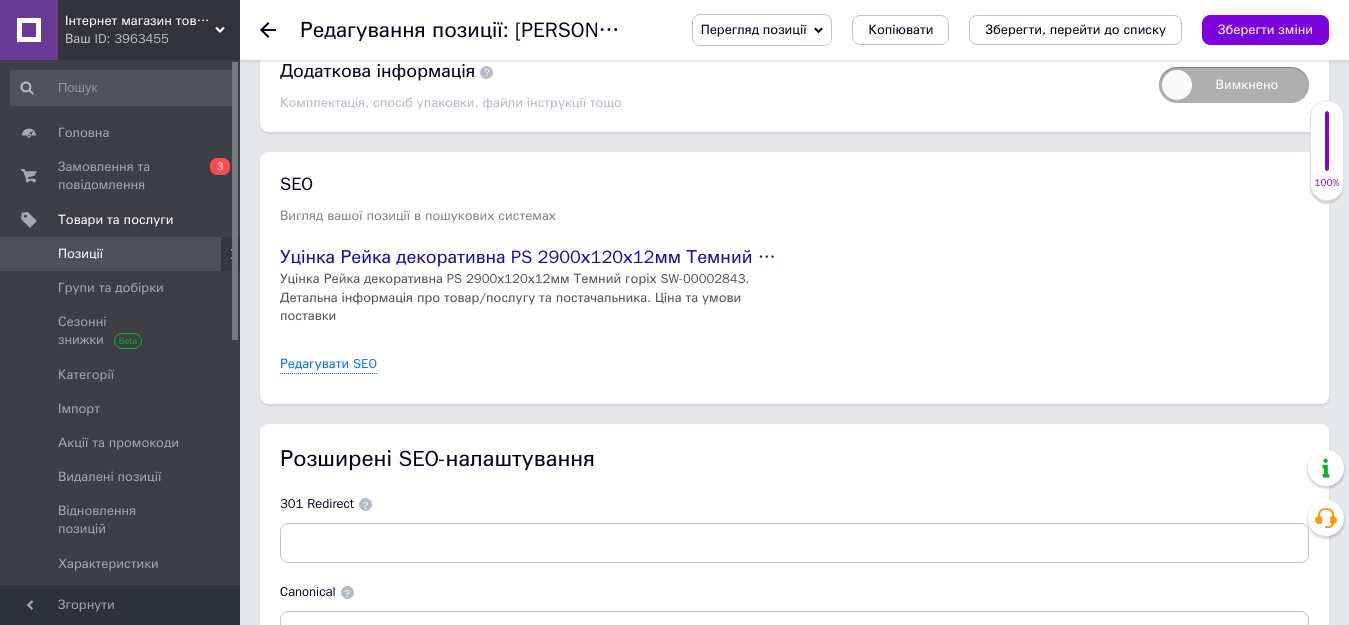 scroll, scrollTop: 3094, scrollLeft: 0, axis: vertical 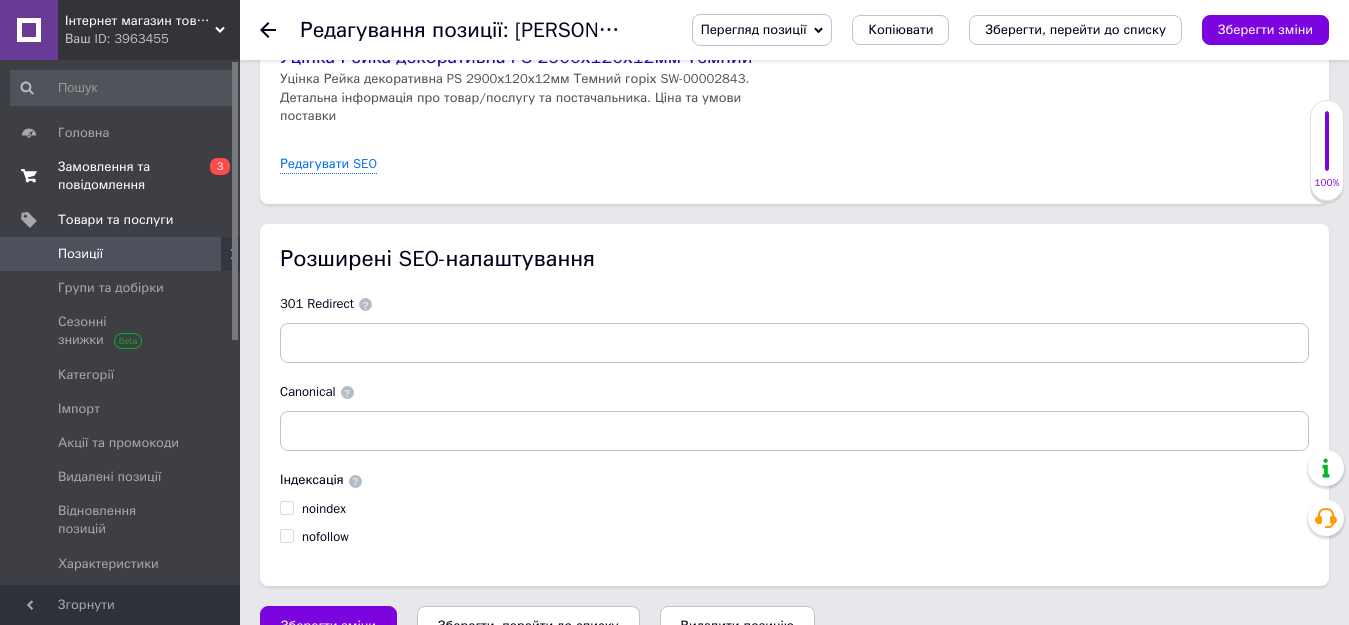 click on "Замовлення та повідомлення" at bounding box center (121, 176) 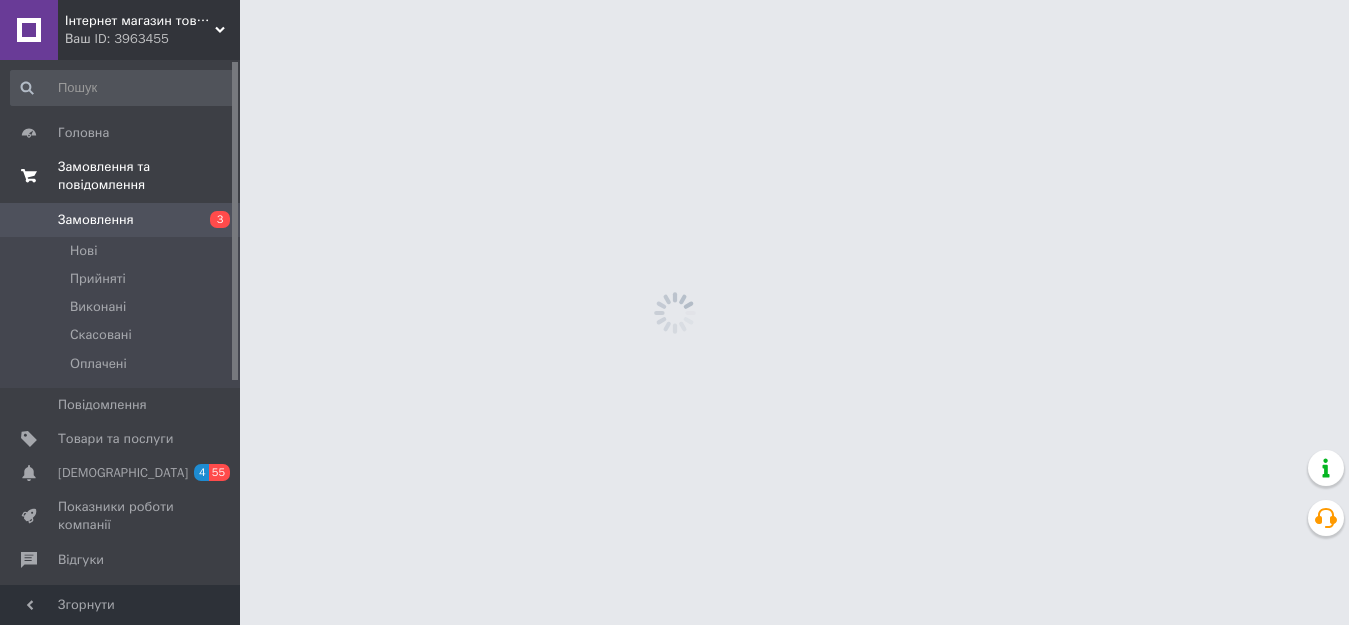 scroll, scrollTop: 0, scrollLeft: 0, axis: both 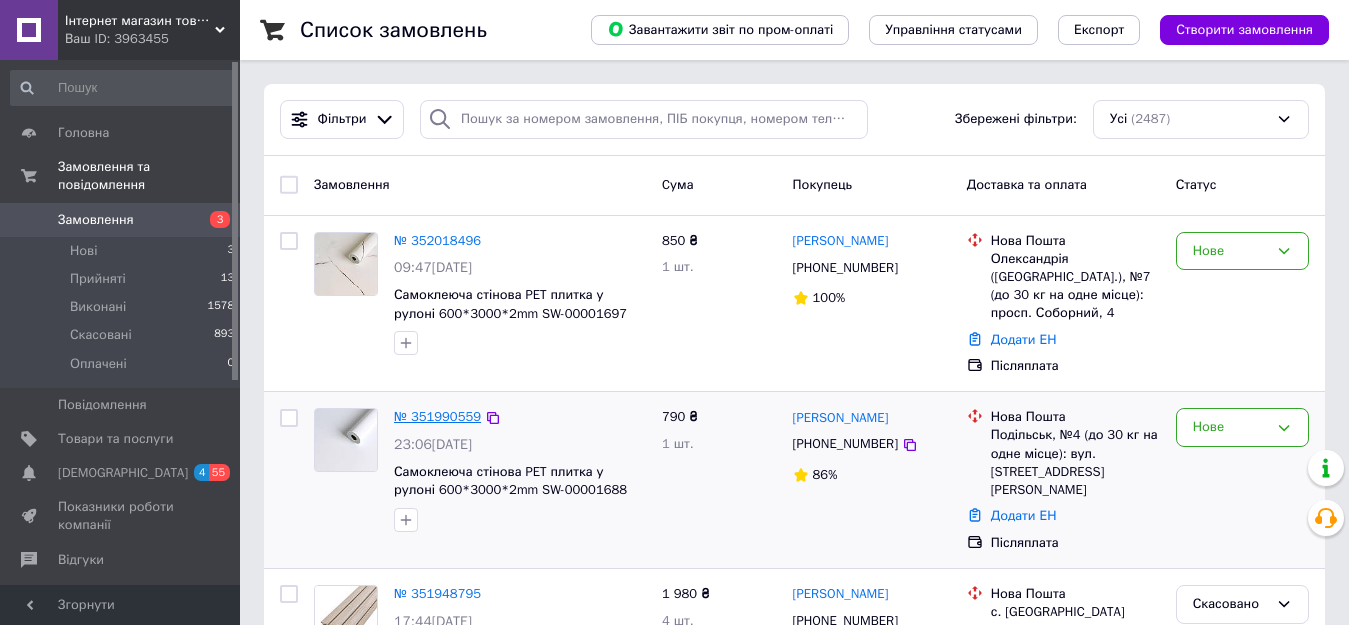 click on "№ 351990559" at bounding box center (437, 416) 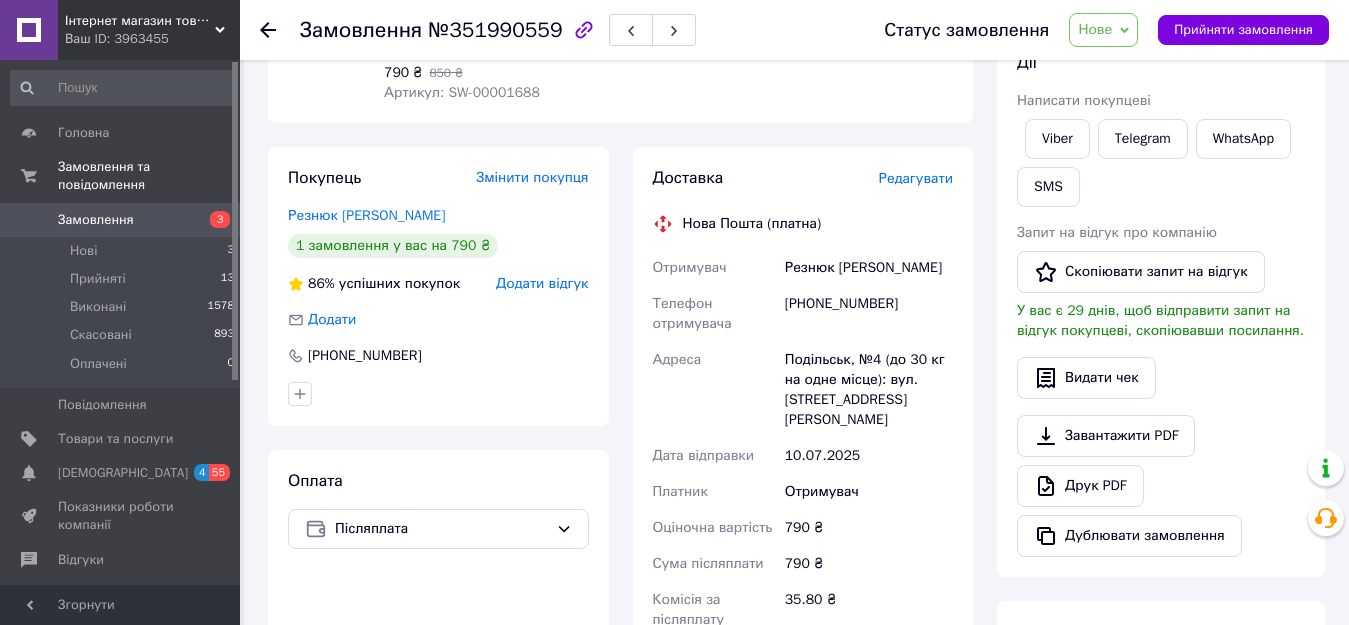 scroll, scrollTop: 100, scrollLeft: 0, axis: vertical 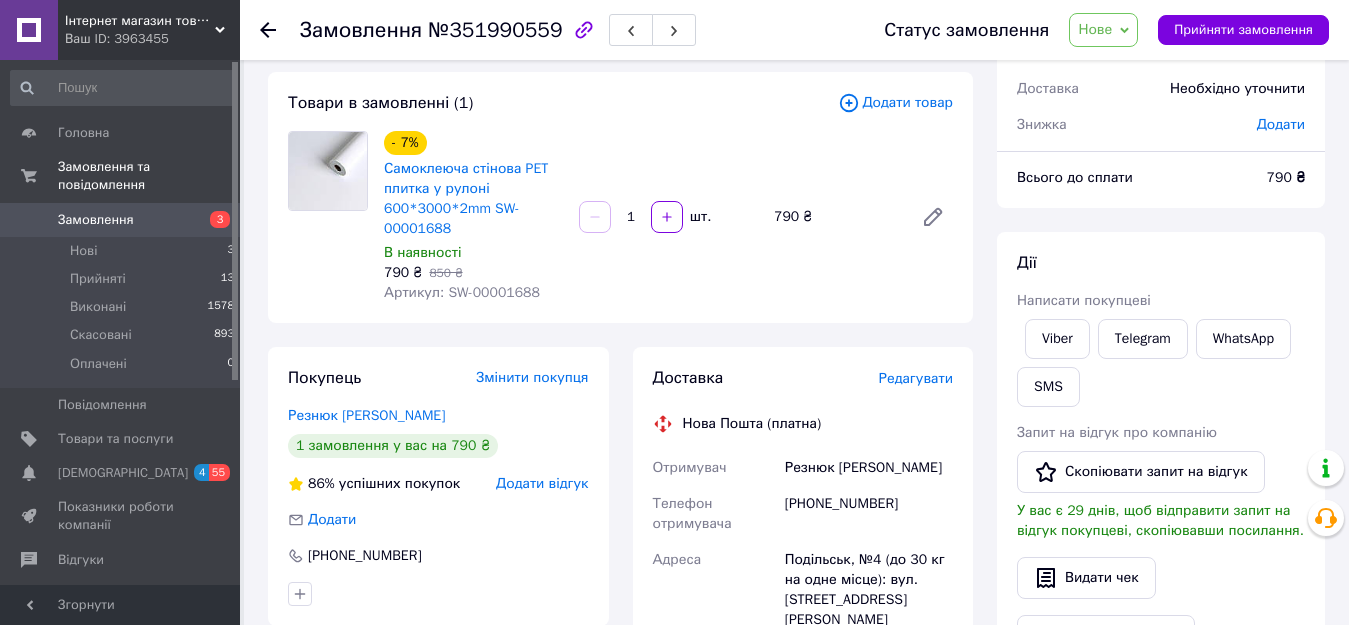 click on "- 7% Самоклеюча стінова PET плитка у рулоні 600*3000*2mm SW-00001688 В наявності 790 ₴   850 ₴ Артикул: SW-00001688 1   шт. 790 ₴" at bounding box center (668, 217) 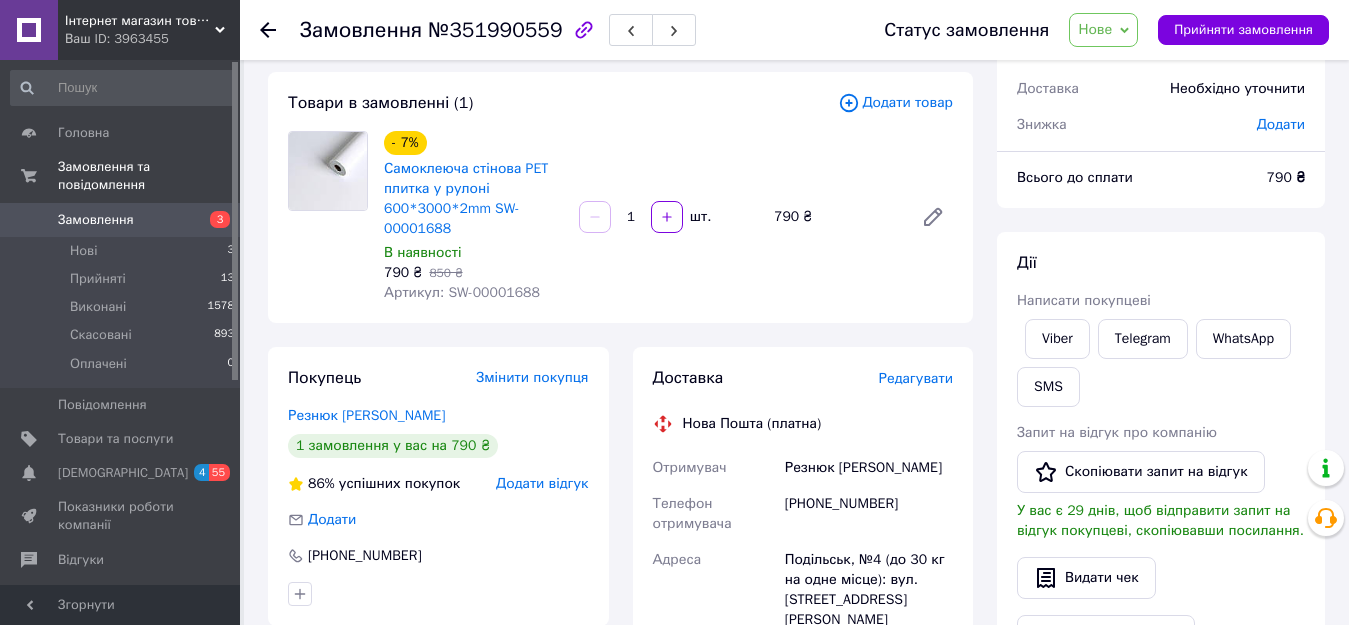 click on "Нове" at bounding box center (1095, 29) 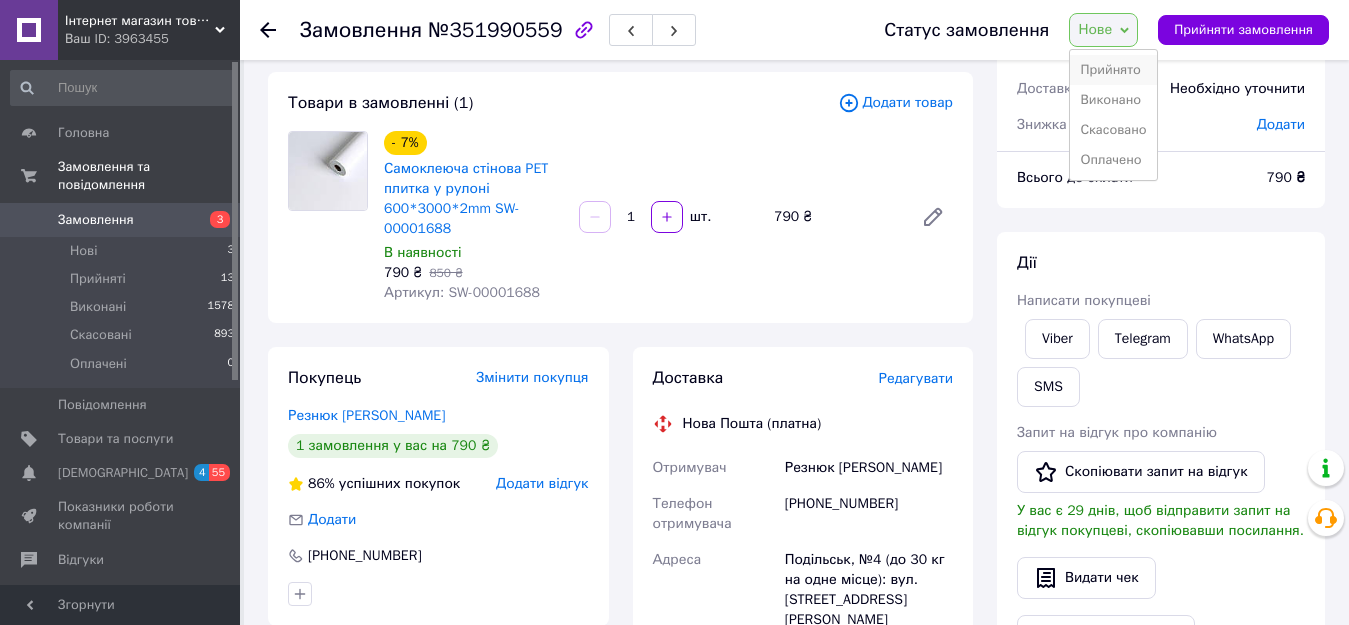 click on "Прийнято" at bounding box center (1113, 70) 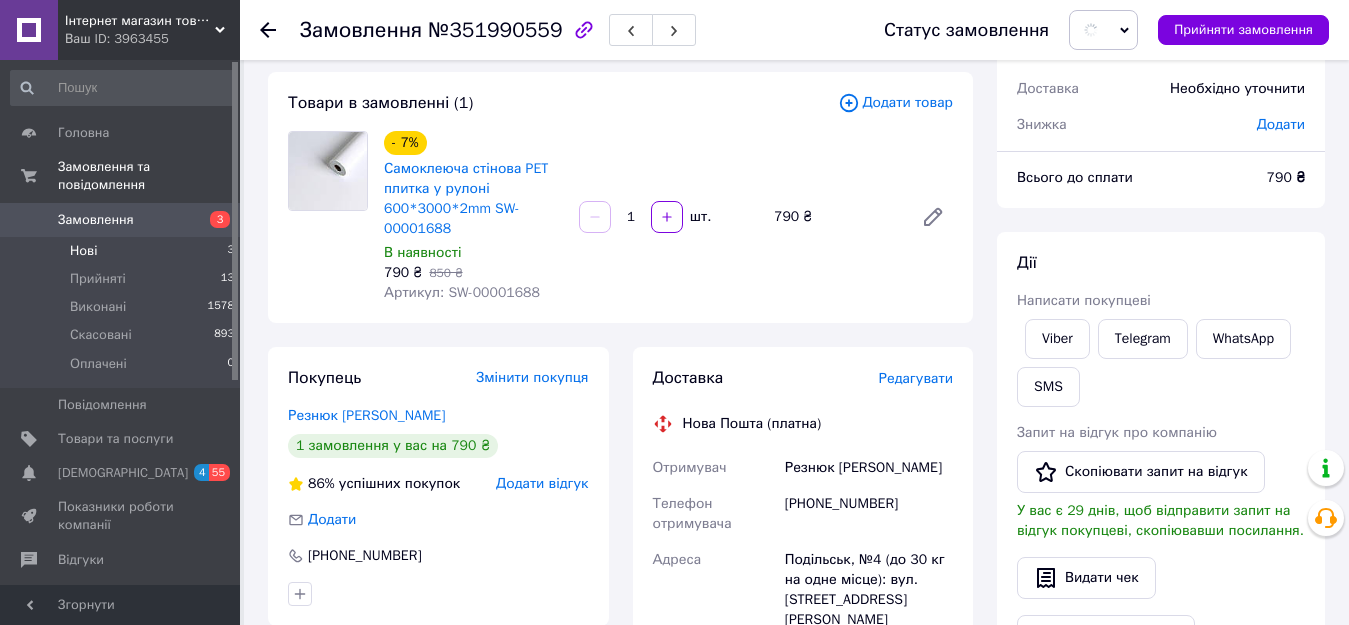 click on "Нові" at bounding box center [83, 251] 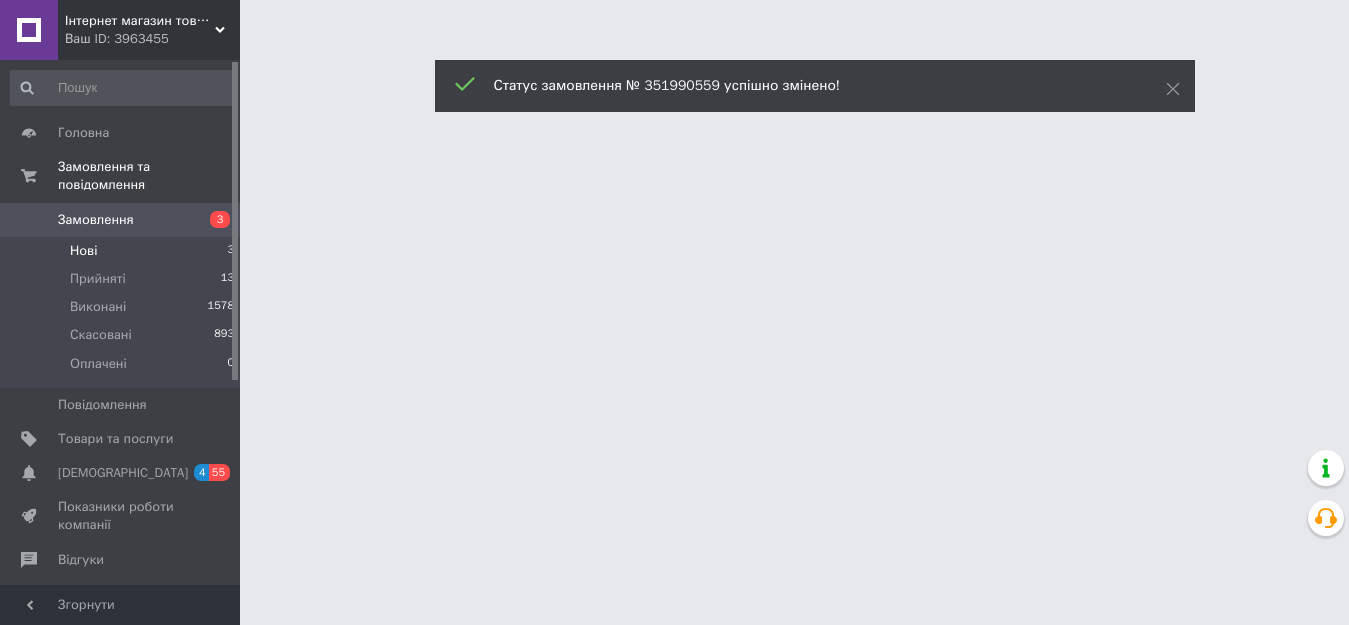 scroll, scrollTop: 0, scrollLeft: 0, axis: both 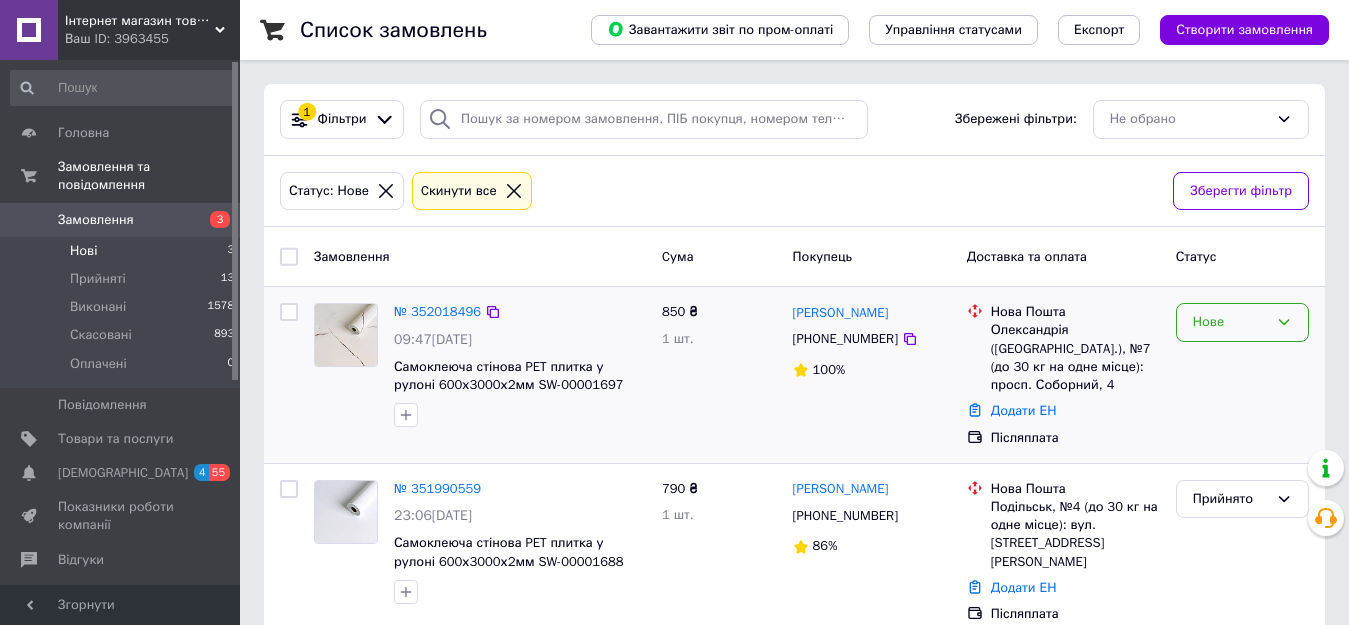 click on "Нове" at bounding box center (1230, 322) 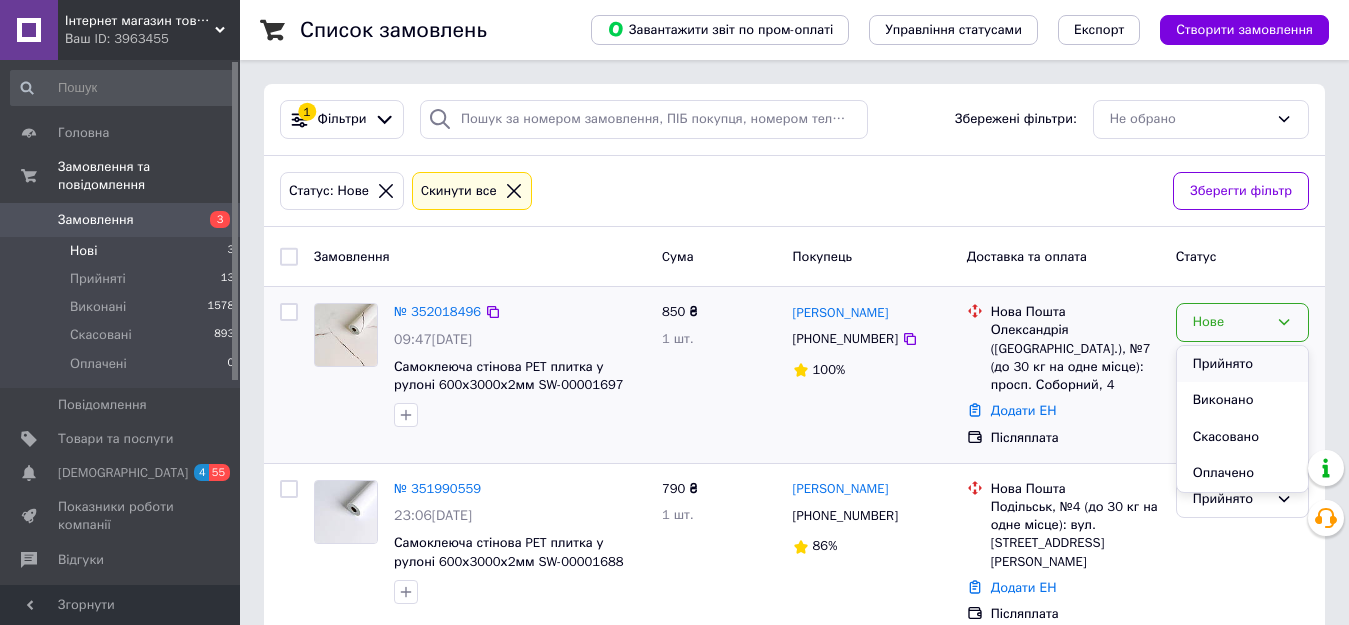 click on "Прийнято" at bounding box center [1242, 364] 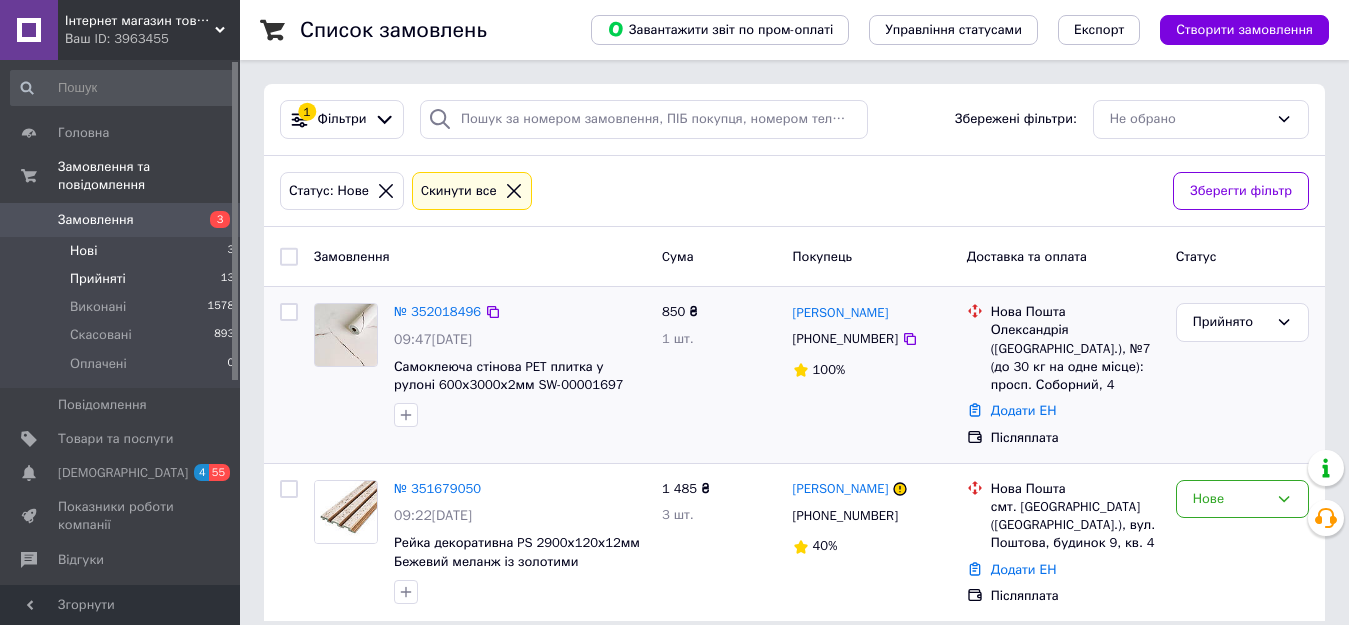 click on "Прийняті" at bounding box center (98, 279) 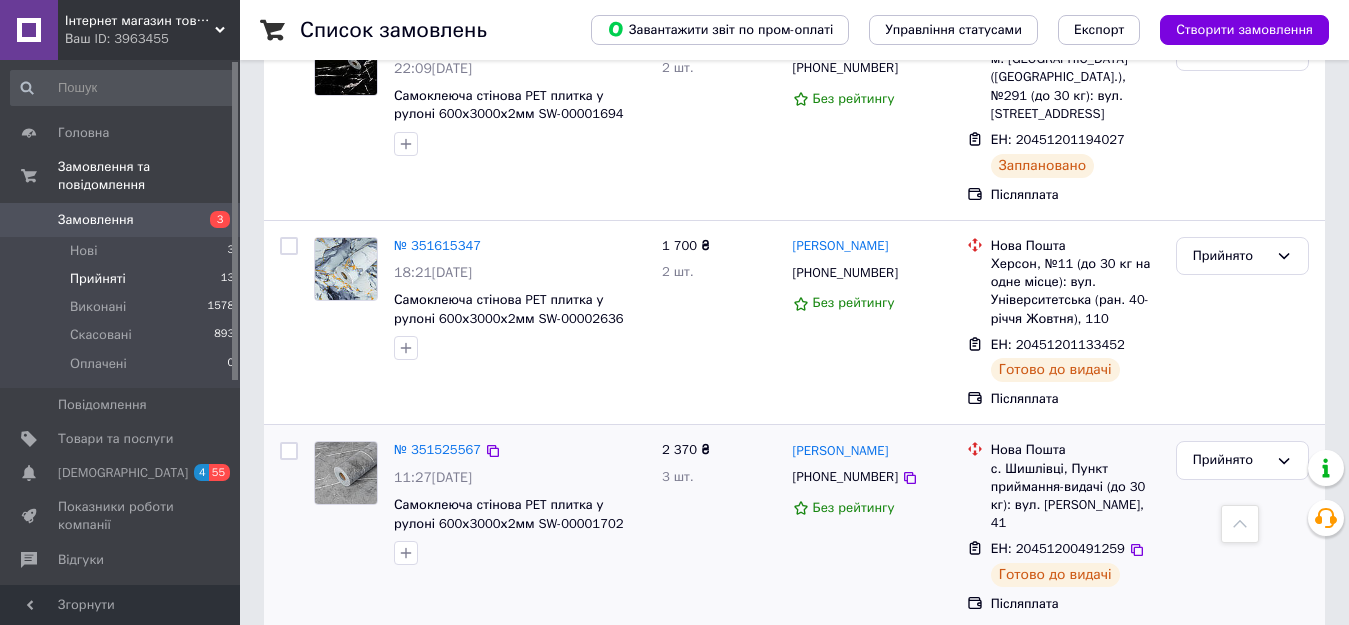 scroll, scrollTop: 2200, scrollLeft: 0, axis: vertical 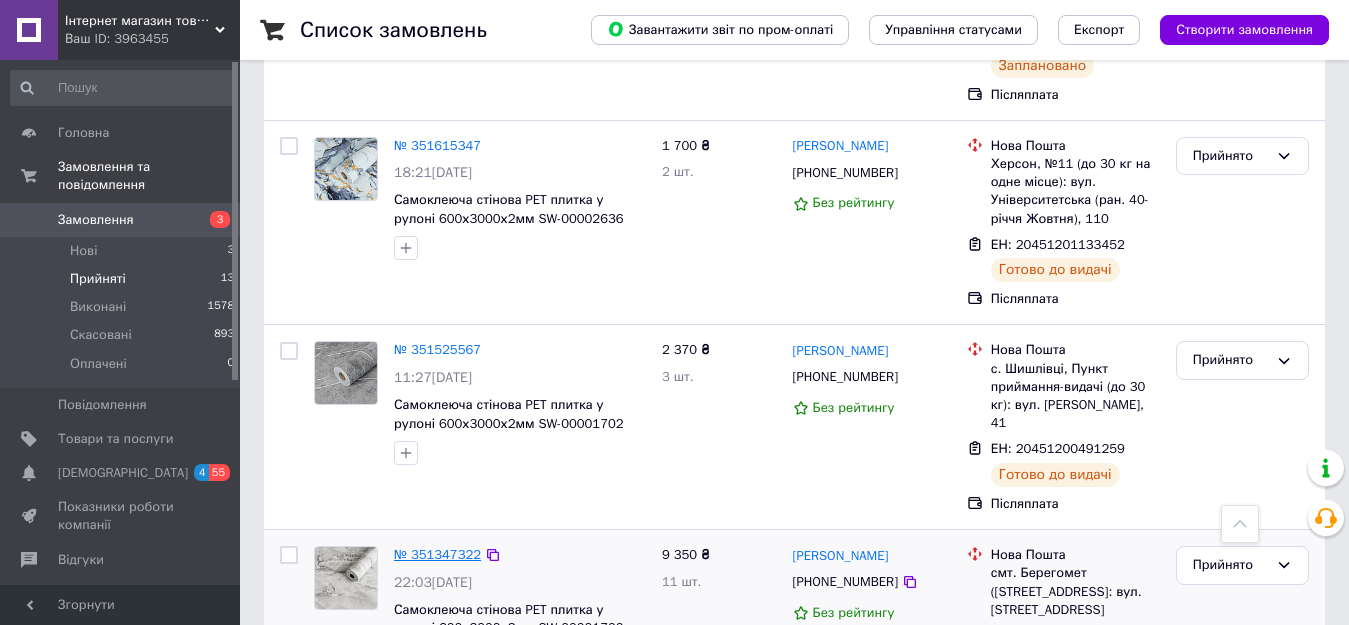click on "№ 351347322" at bounding box center [437, 554] 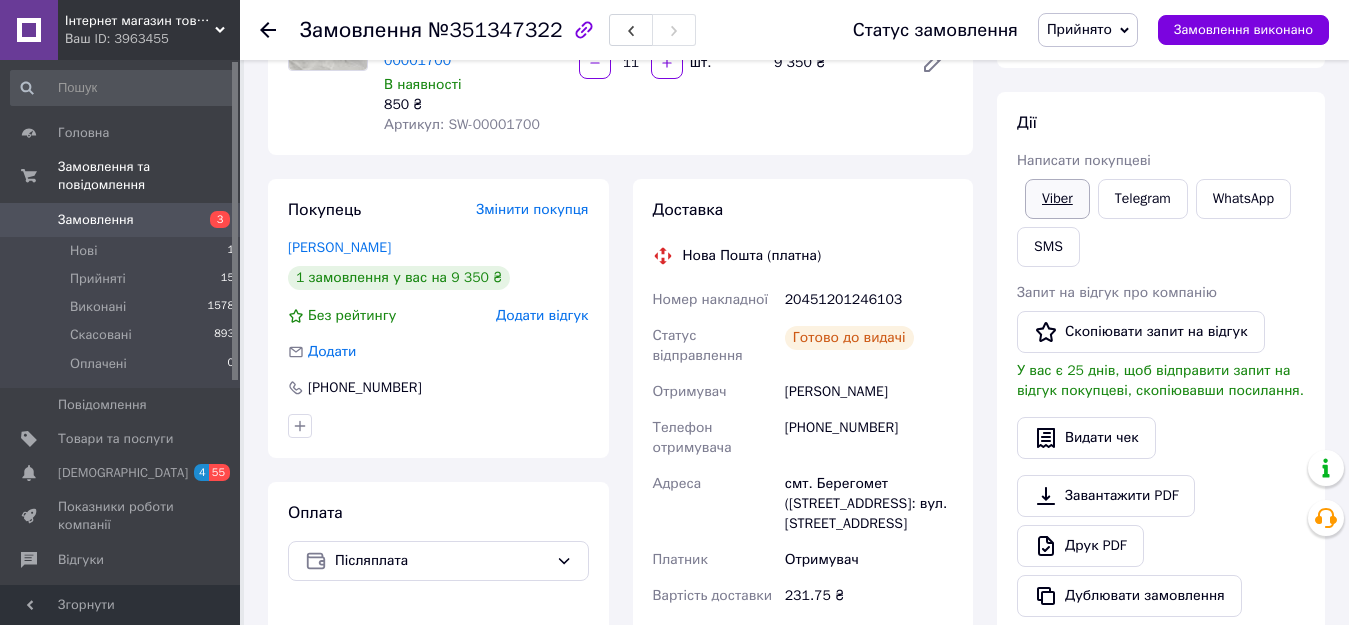 click on "Viber" at bounding box center (1057, 199) 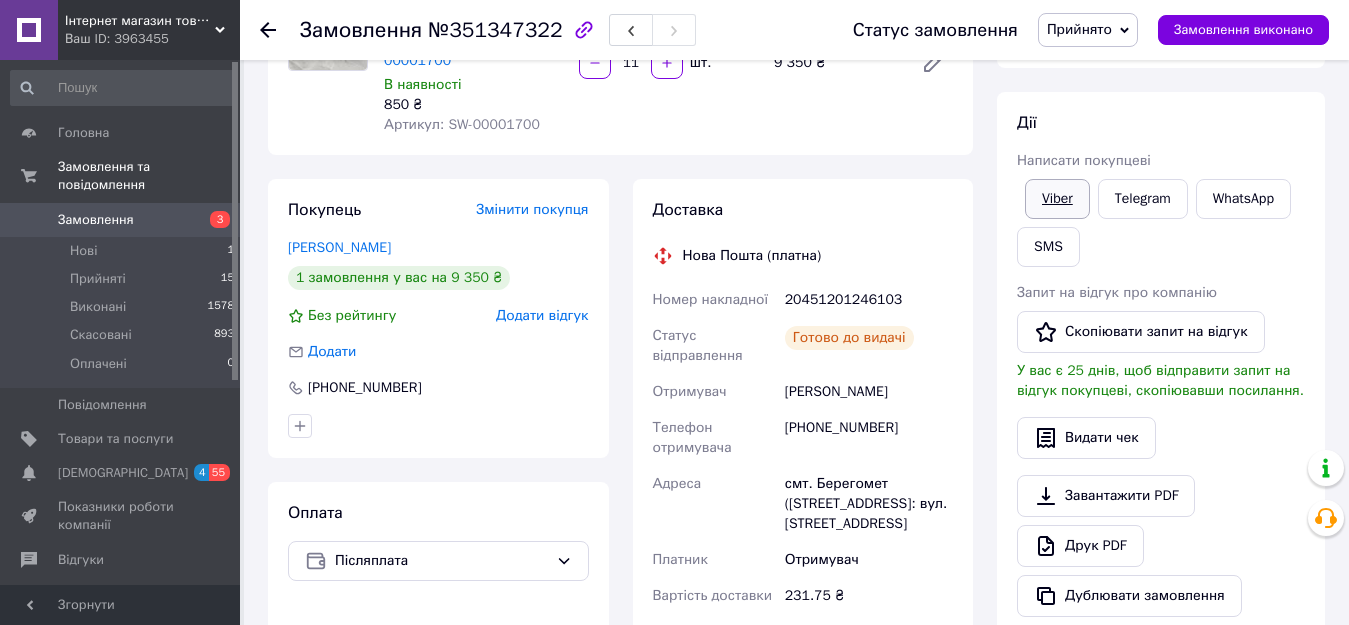 click on "Viber" at bounding box center [1057, 199] 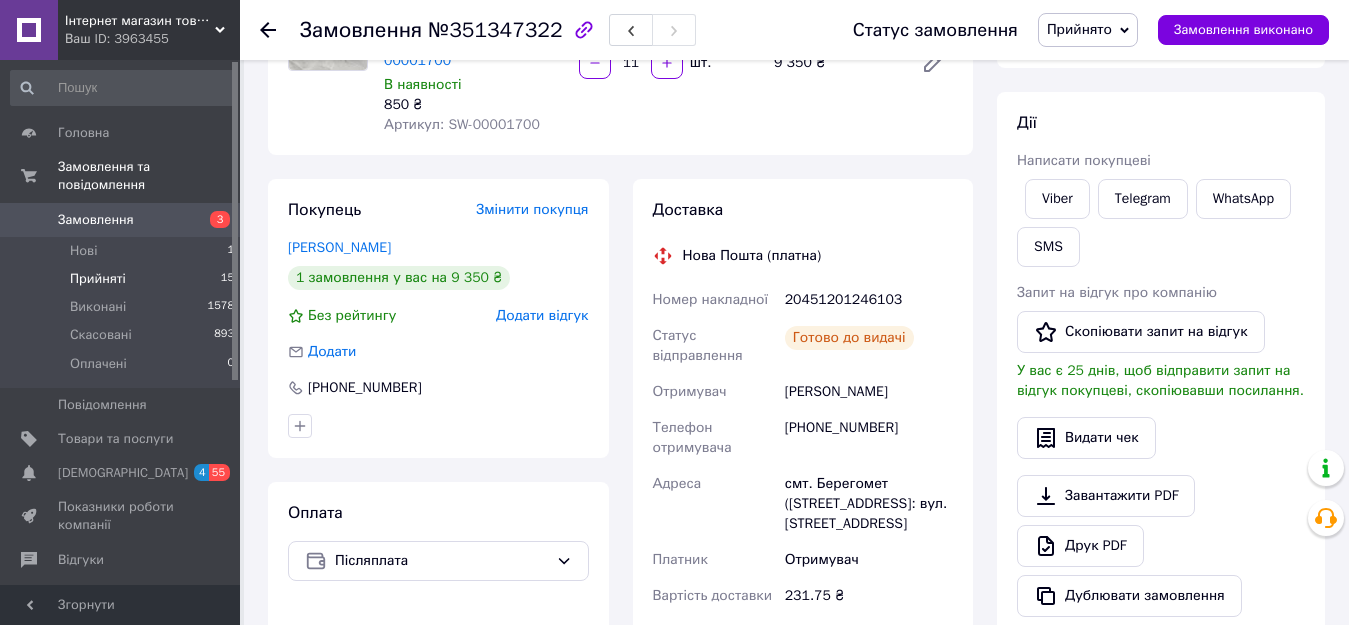 click on "Прийняті" at bounding box center (98, 279) 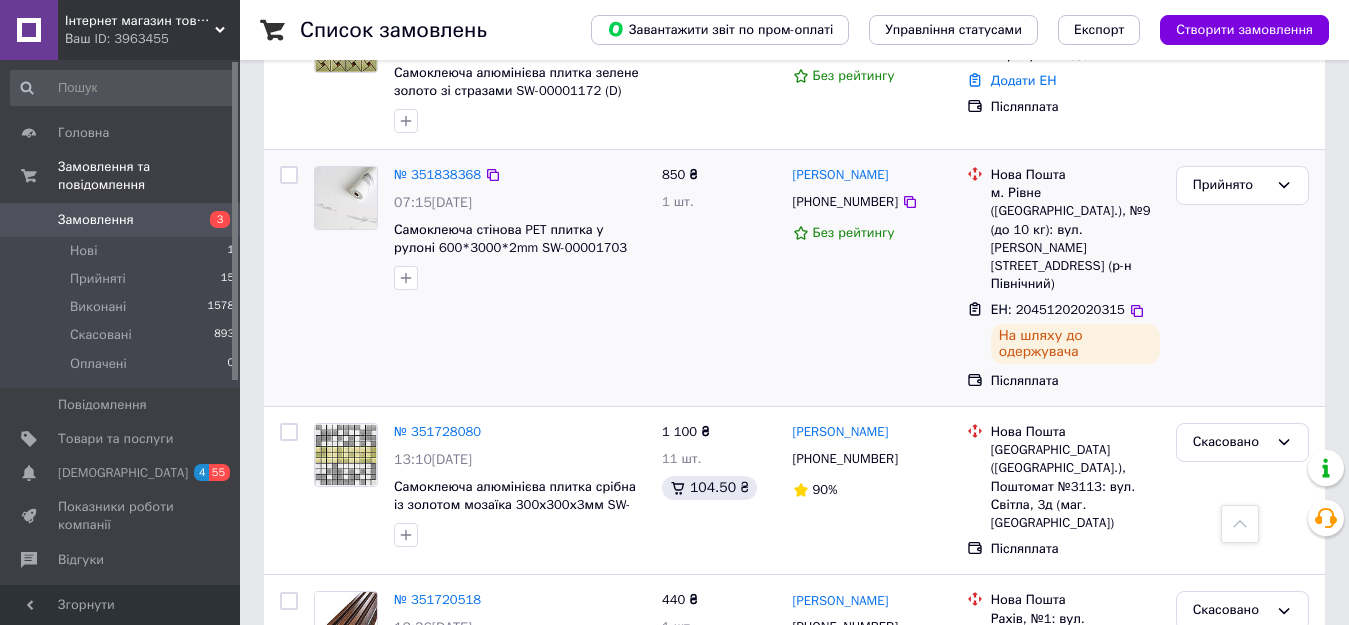 scroll, scrollTop: 1500, scrollLeft: 0, axis: vertical 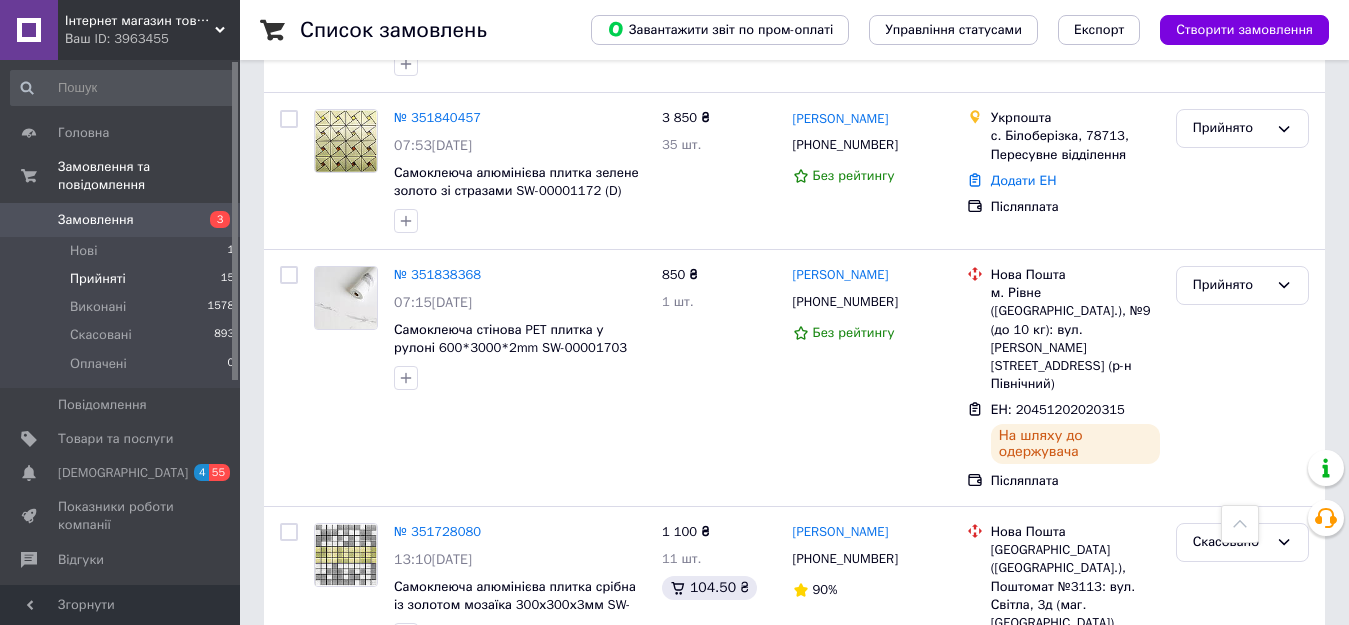 click on "Прийняті" at bounding box center (98, 279) 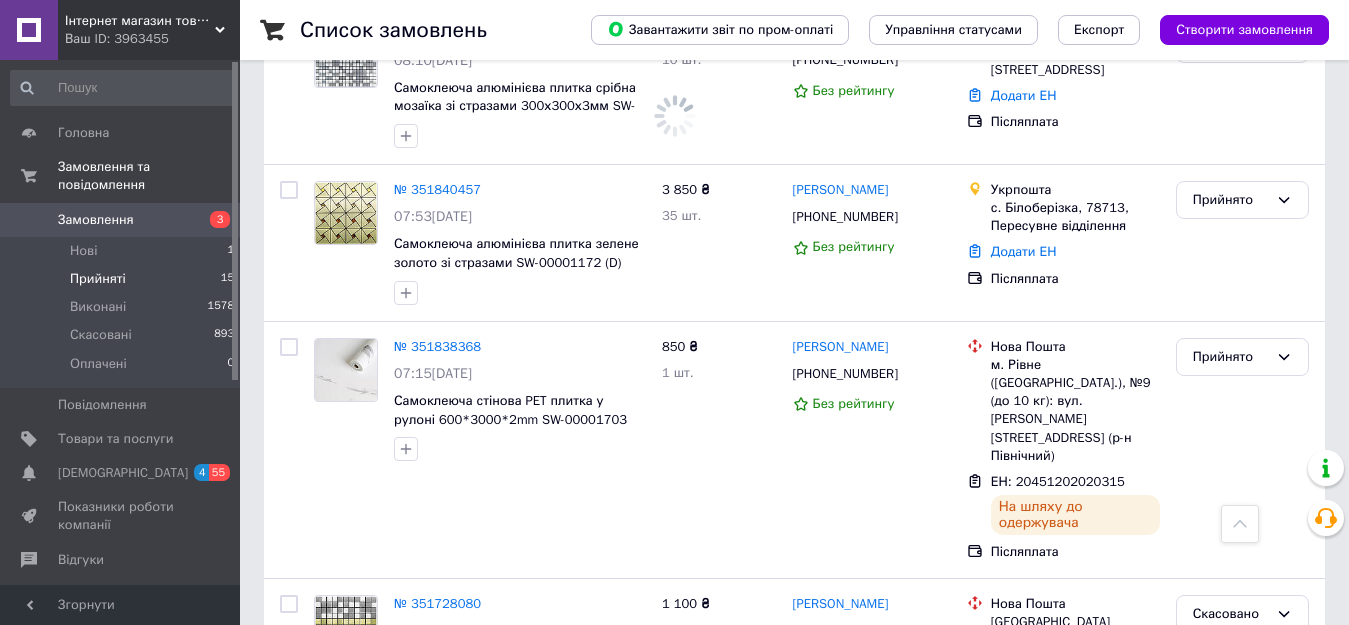 scroll, scrollTop: 1572, scrollLeft: 0, axis: vertical 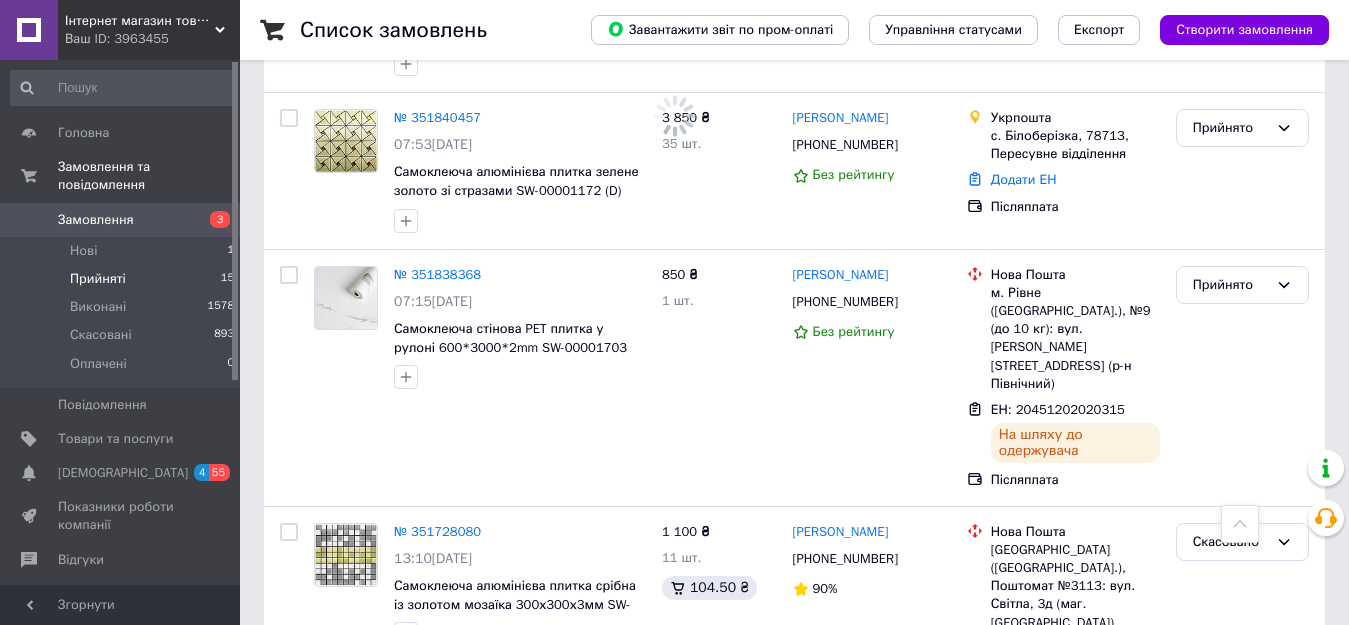 click on "Прийняті" at bounding box center (98, 279) 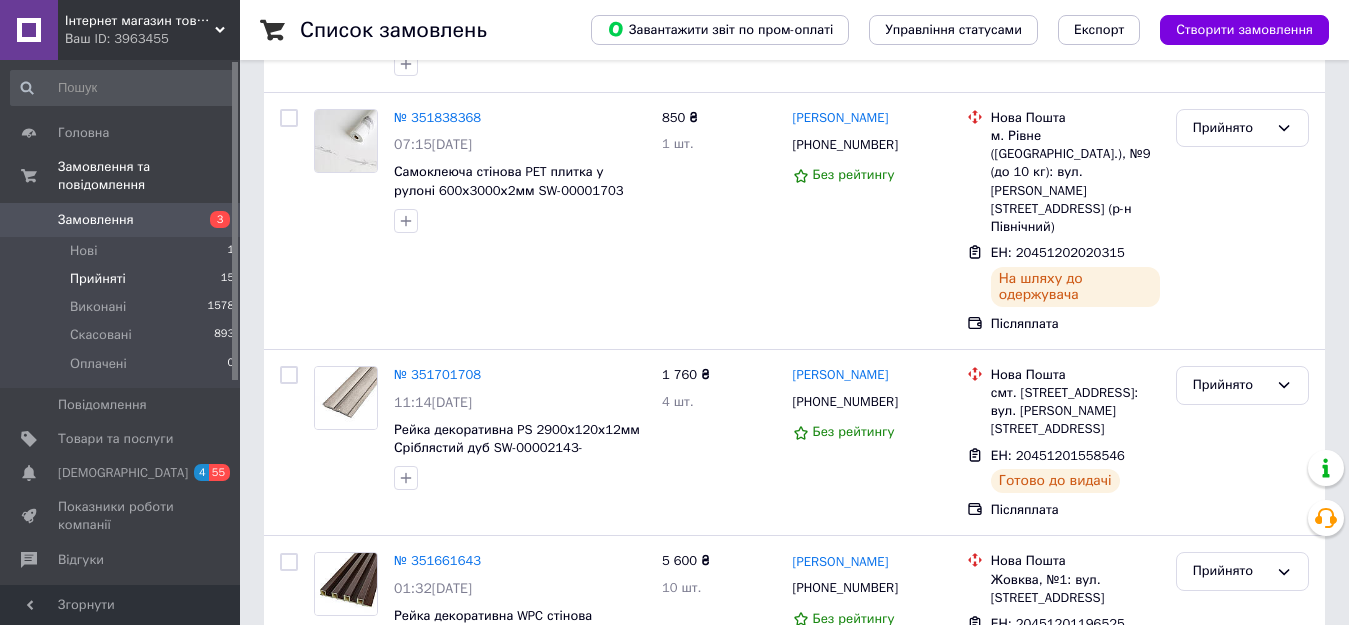 scroll, scrollTop: 0, scrollLeft: 0, axis: both 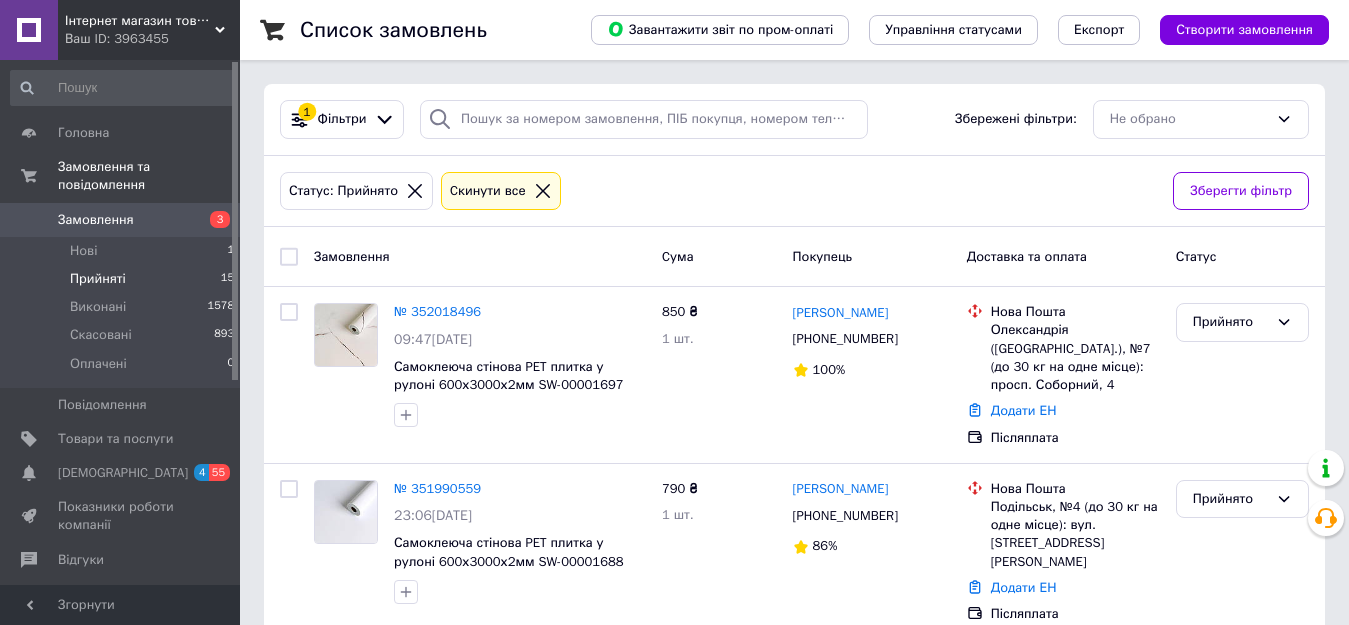 click on "Прийняті" at bounding box center (98, 279) 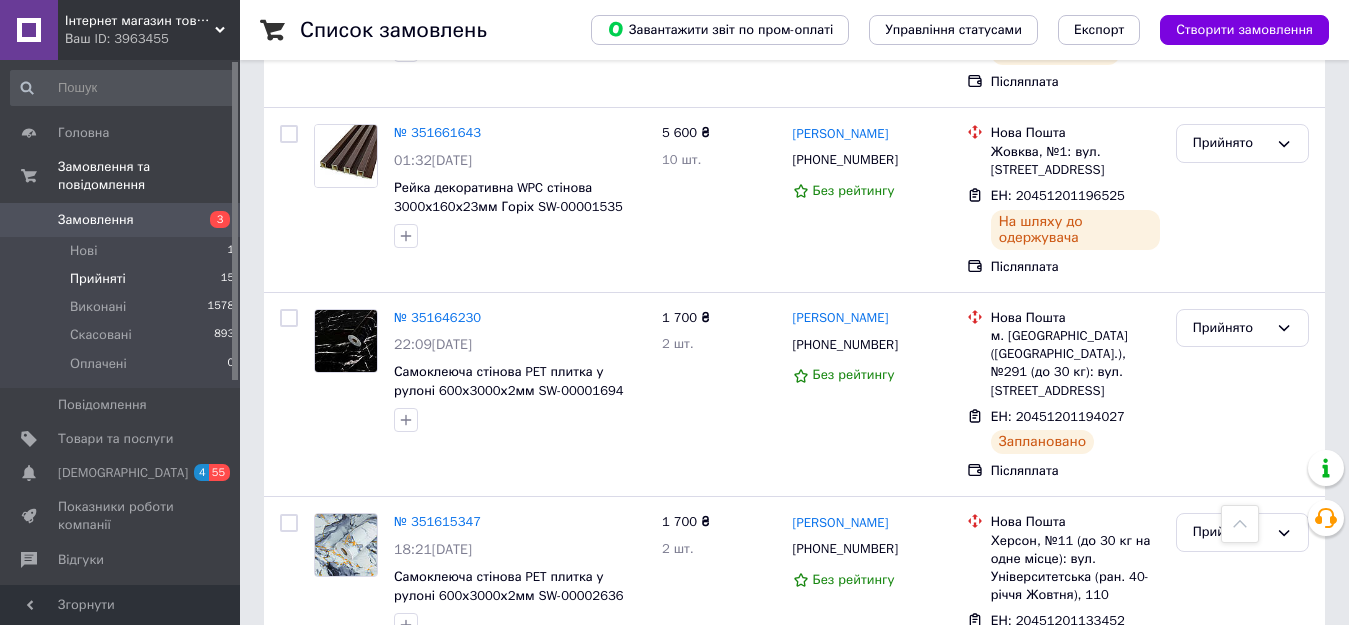 scroll, scrollTop: 1900, scrollLeft: 0, axis: vertical 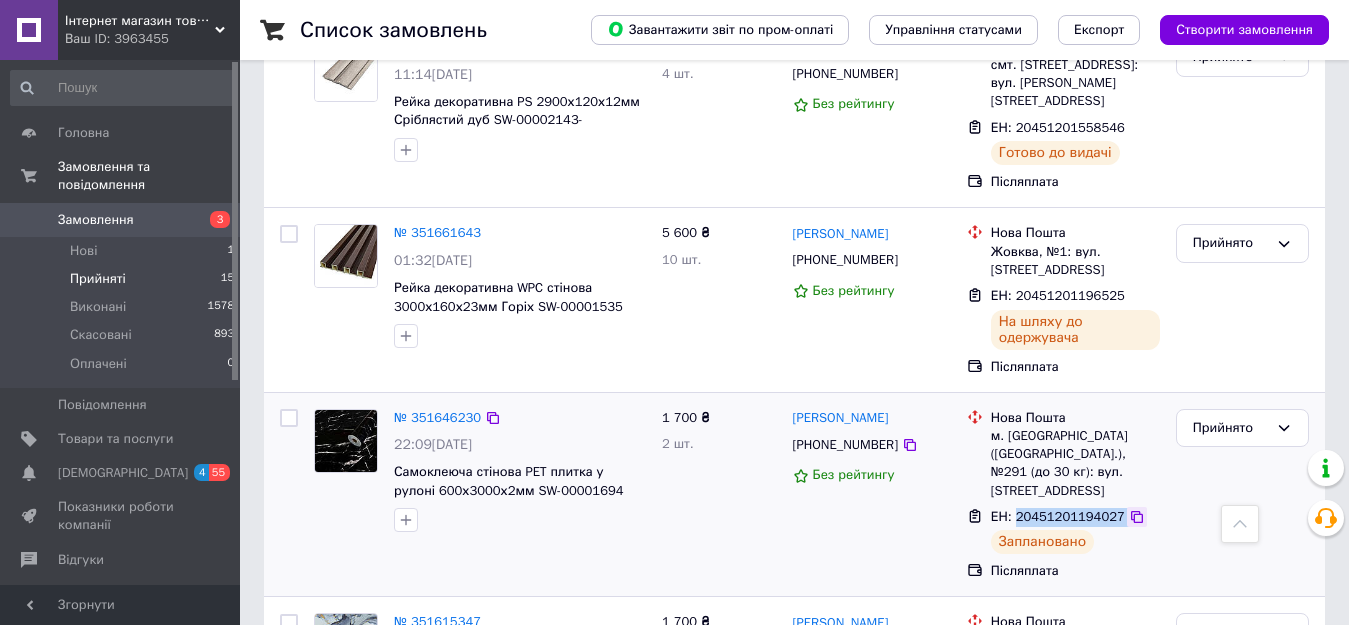 drag, startPoint x: 1012, startPoint y: 428, endPoint x: 1115, endPoint y: 430, distance: 103.01942 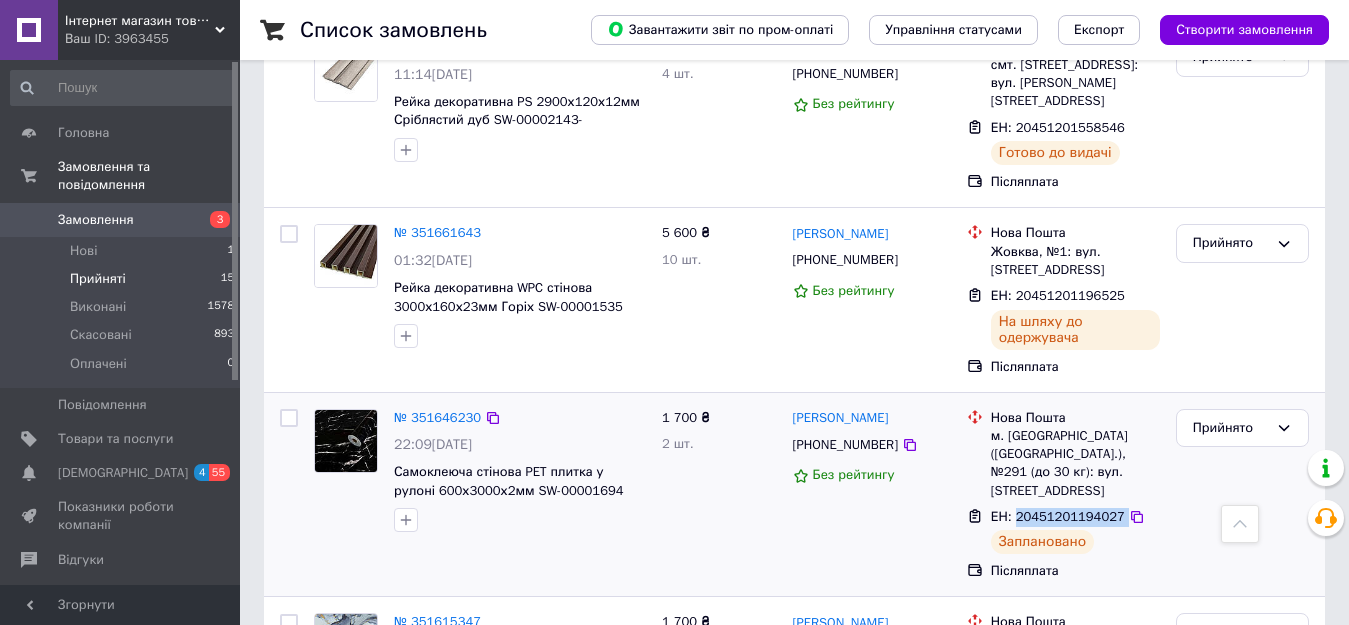 copy on "20451201194027" 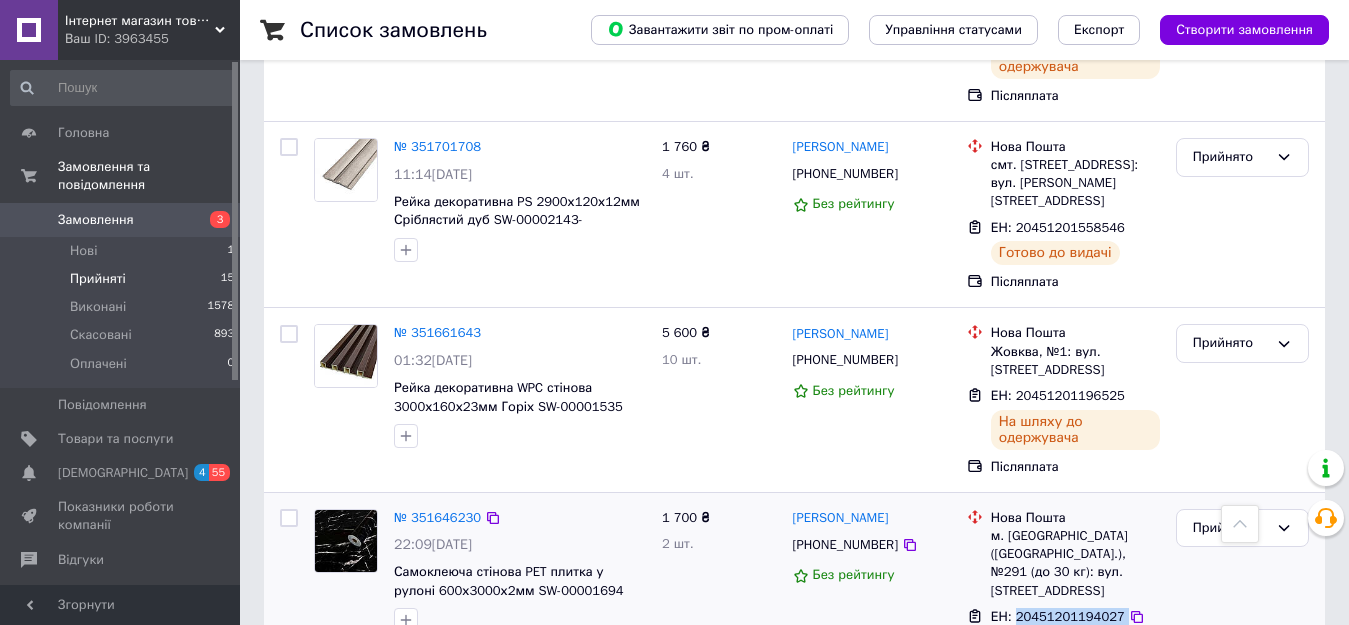 scroll, scrollTop: 1700, scrollLeft: 0, axis: vertical 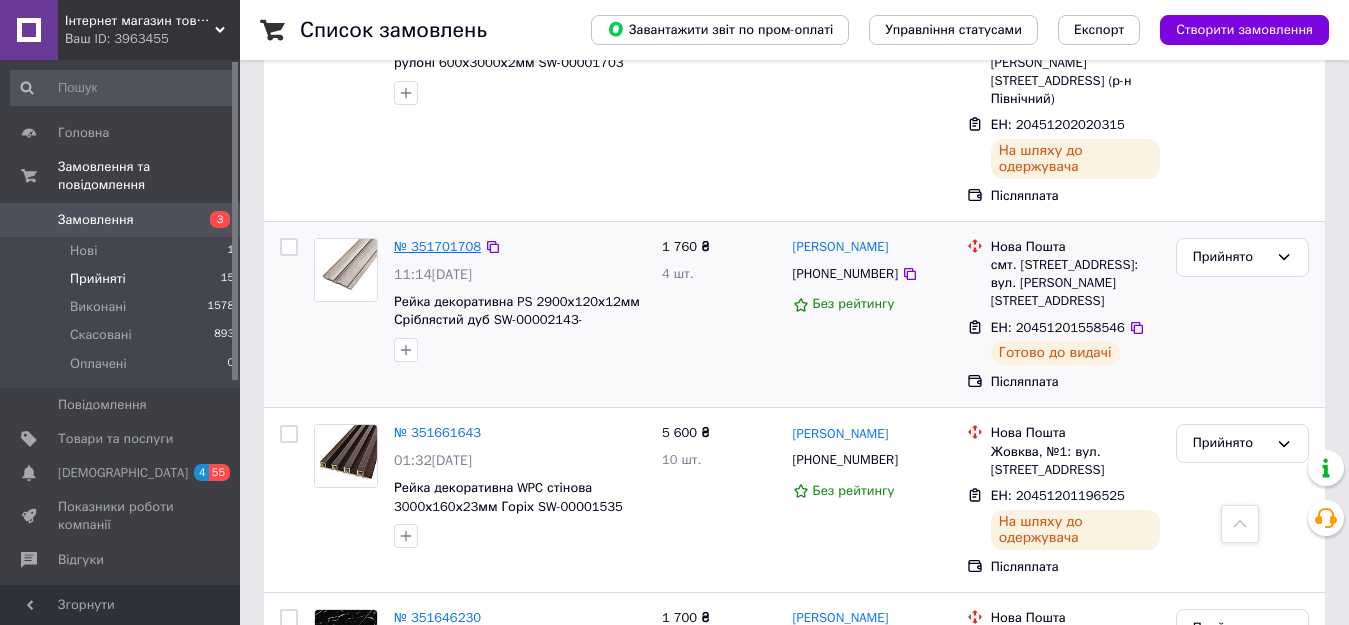 click on "№ 351701708" at bounding box center (437, 246) 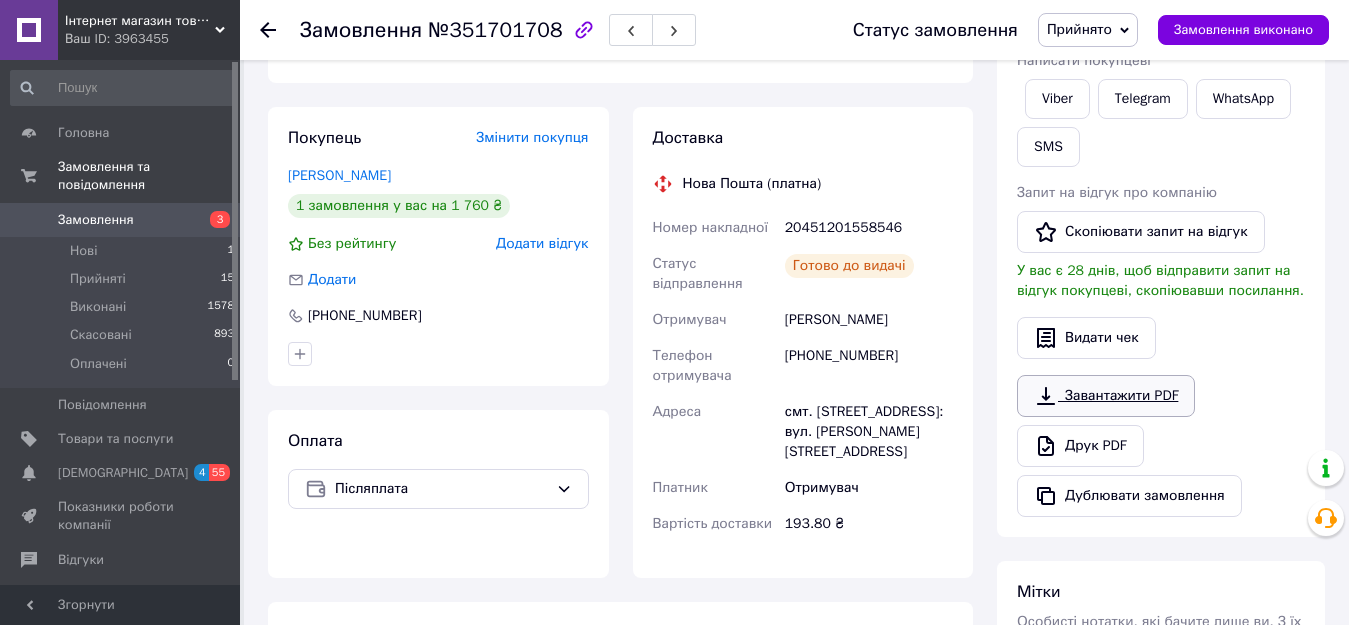 scroll, scrollTop: 240, scrollLeft: 0, axis: vertical 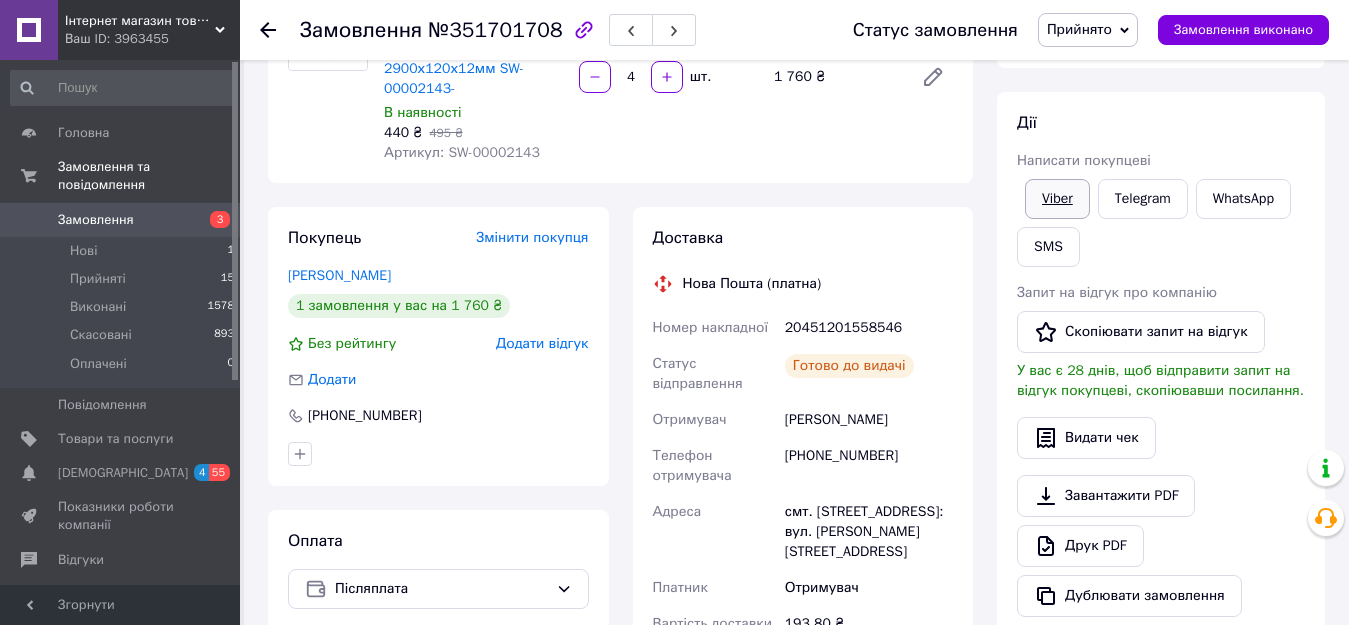 click on "Viber" at bounding box center [1057, 199] 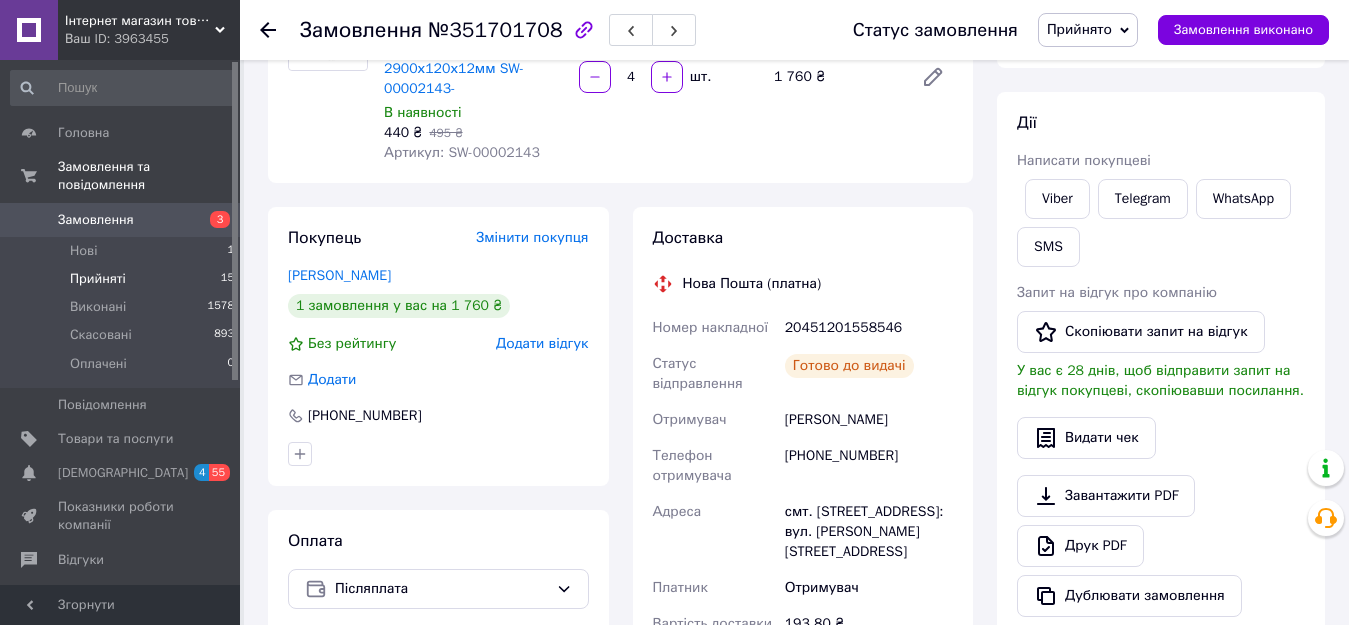 click on "Прийняті" at bounding box center [98, 279] 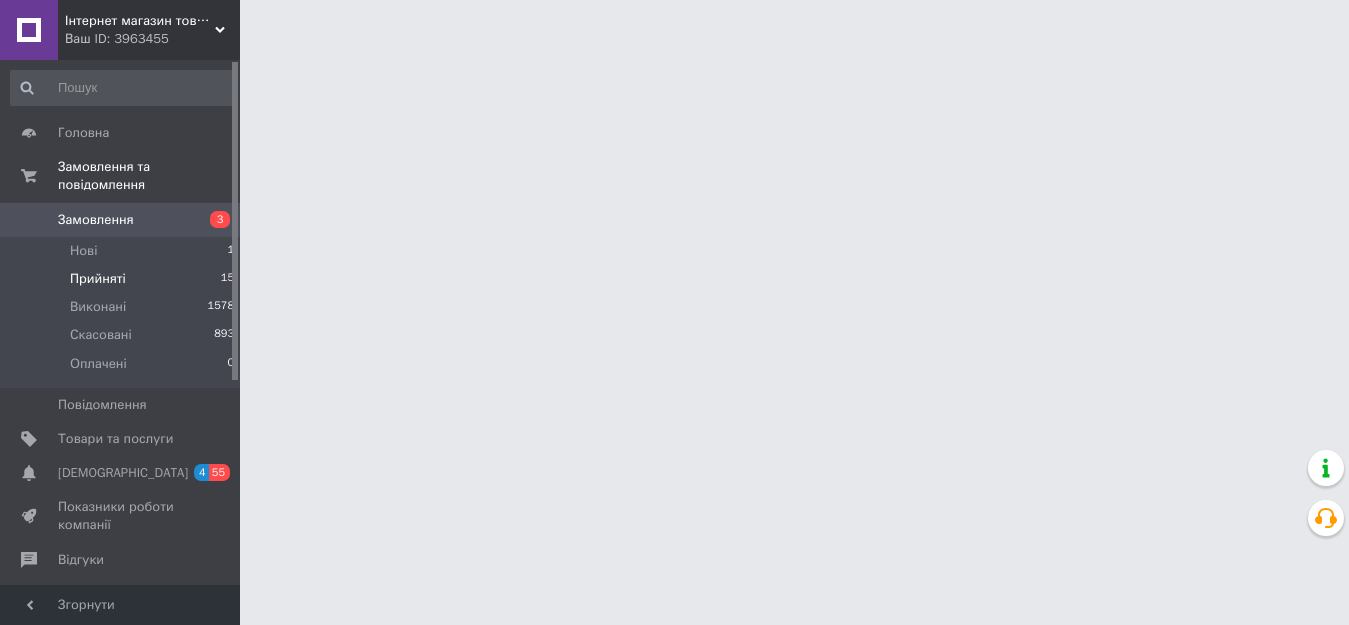 scroll, scrollTop: 0, scrollLeft: 0, axis: both 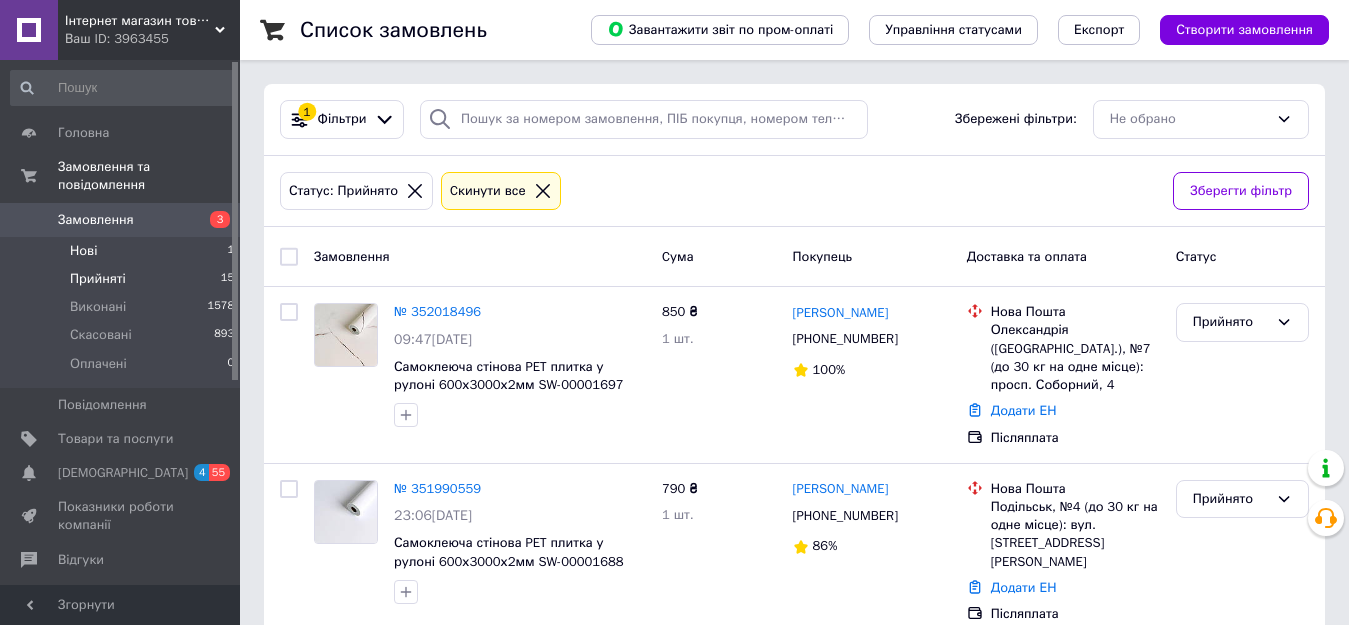 click on "Нові" at bounding box center [83, 251] 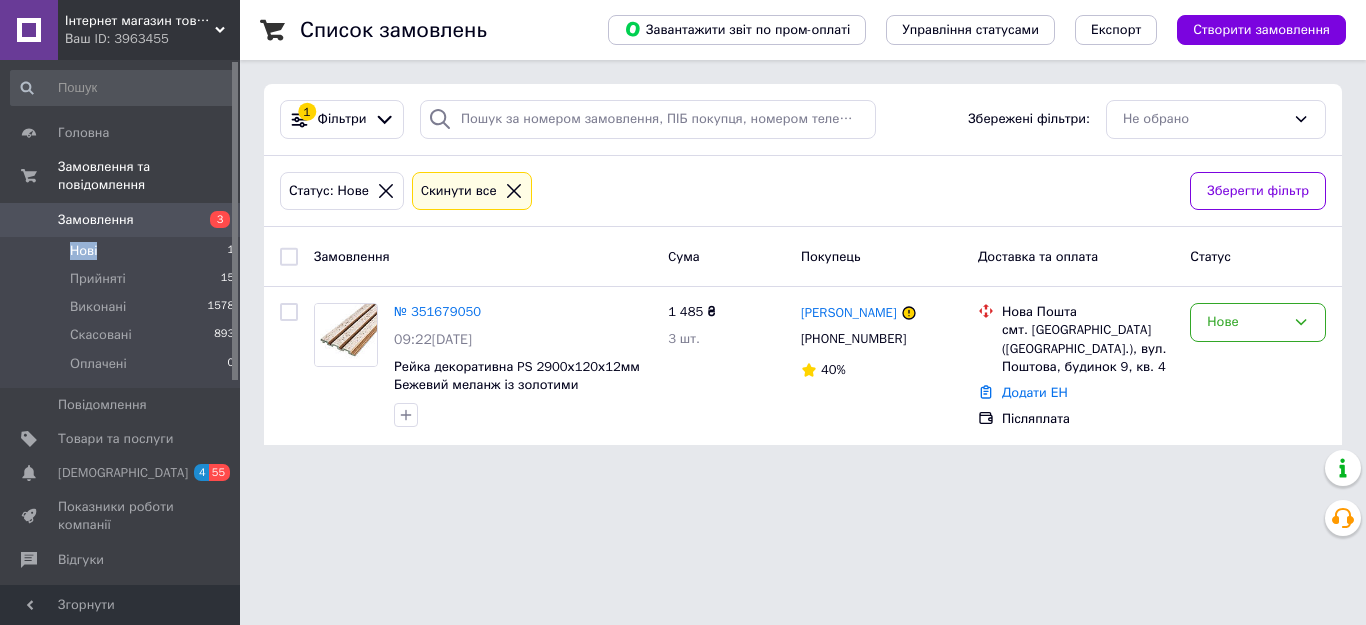 click on "Нові 1" at bounding box center [123, 251] 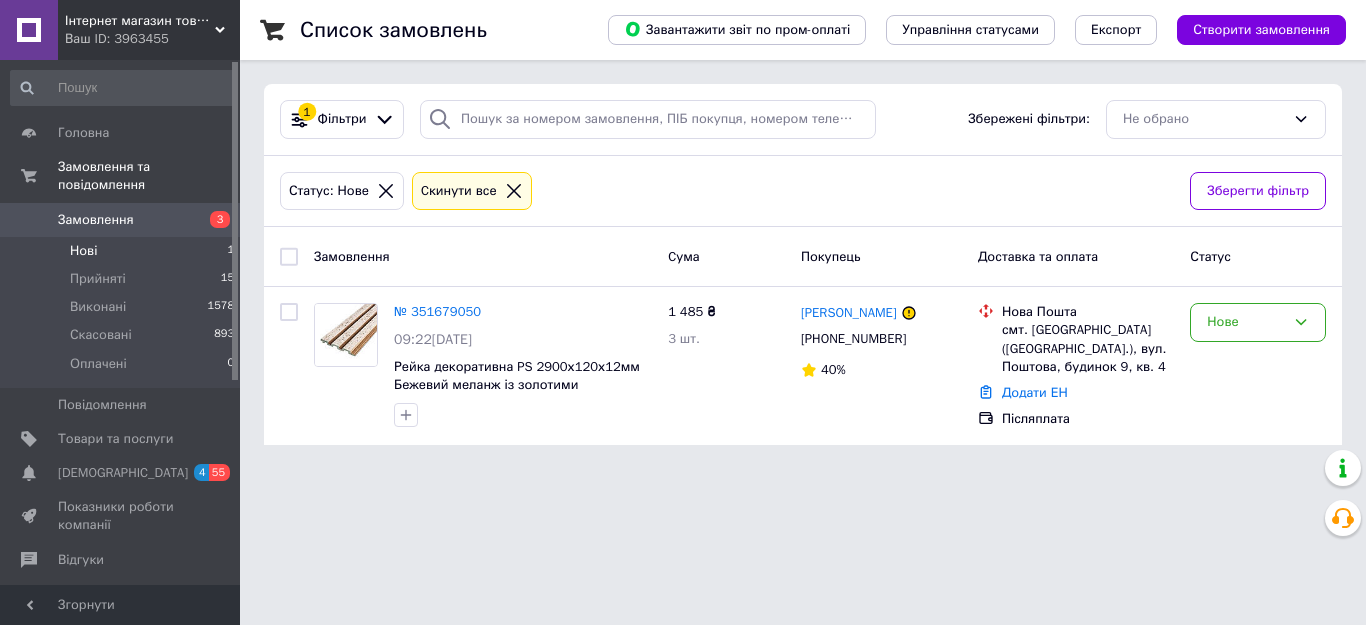 click on "Нові 1" at bounding box center (123, 251) 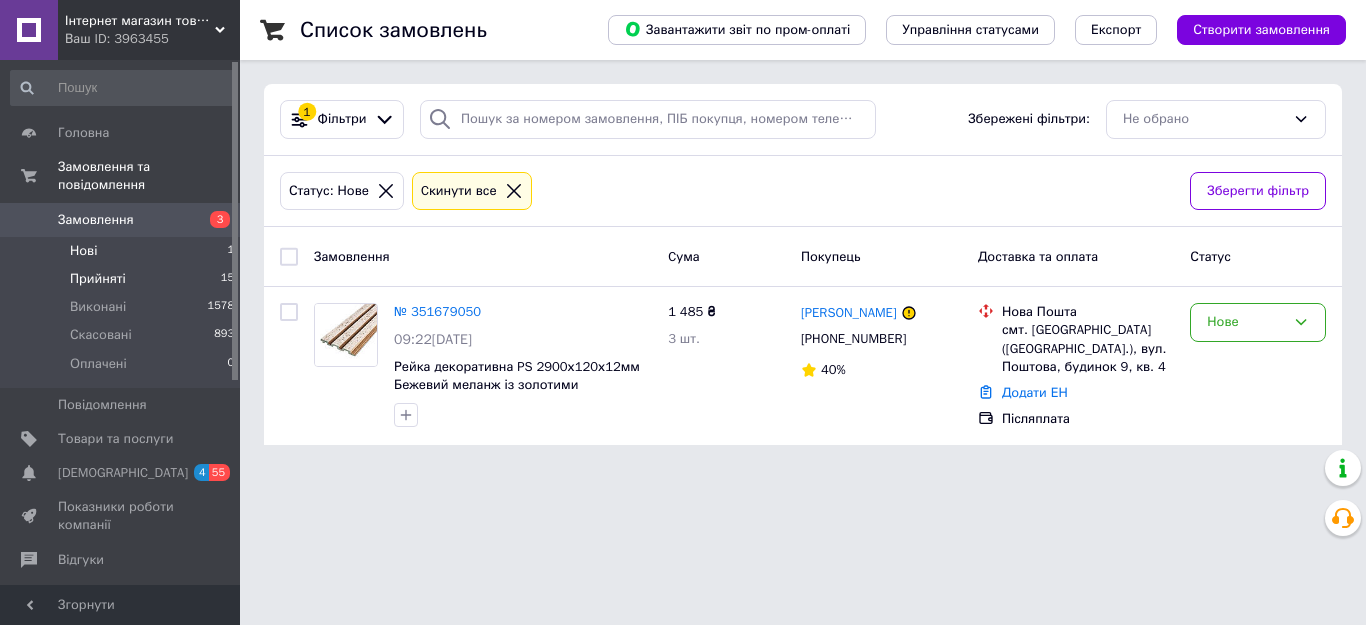 click on "Прийняті" at bounding box center [98, 279] 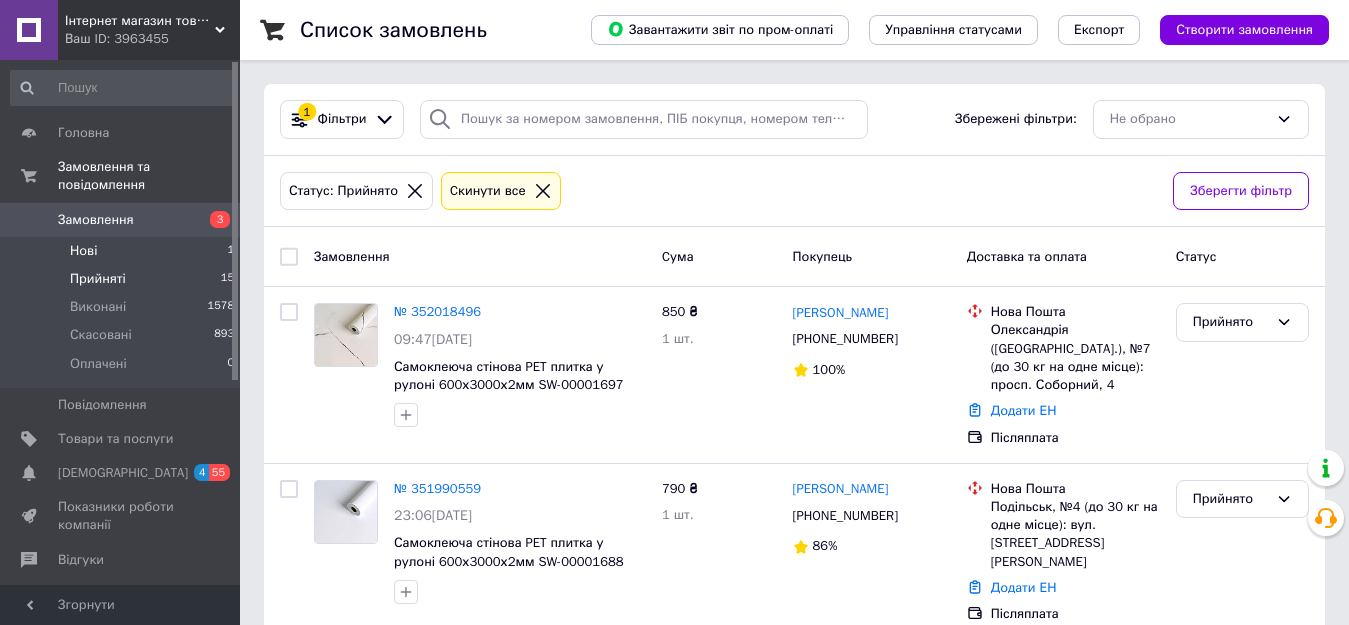 click on "Нові 1" at bounding box center [123, 251] 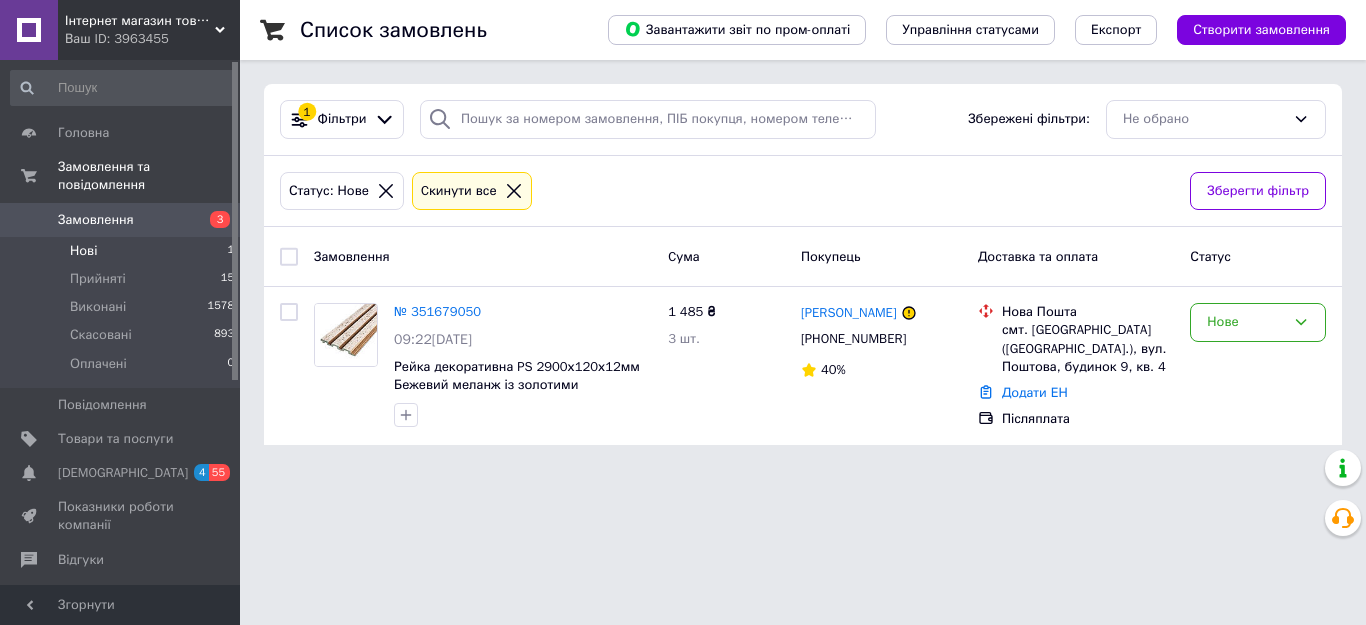 click on "Нові" at bounding box center (83, 251) 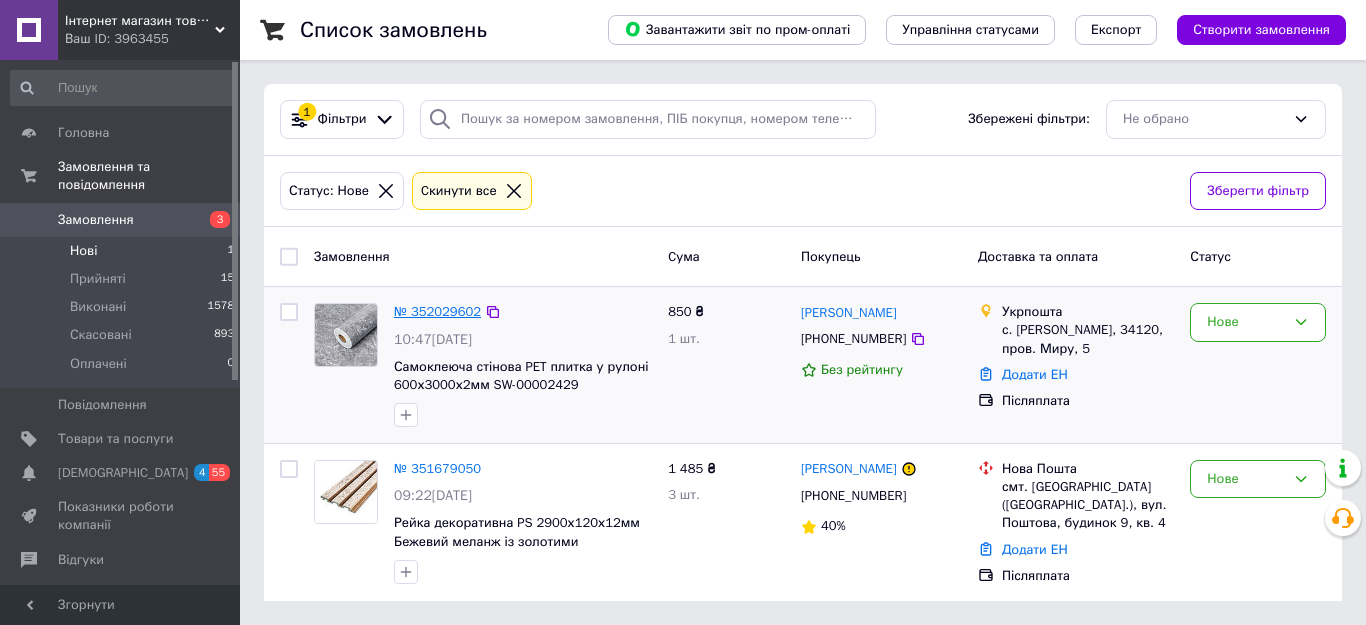 click on "№ 352029602" at bounding box center (437, 311) 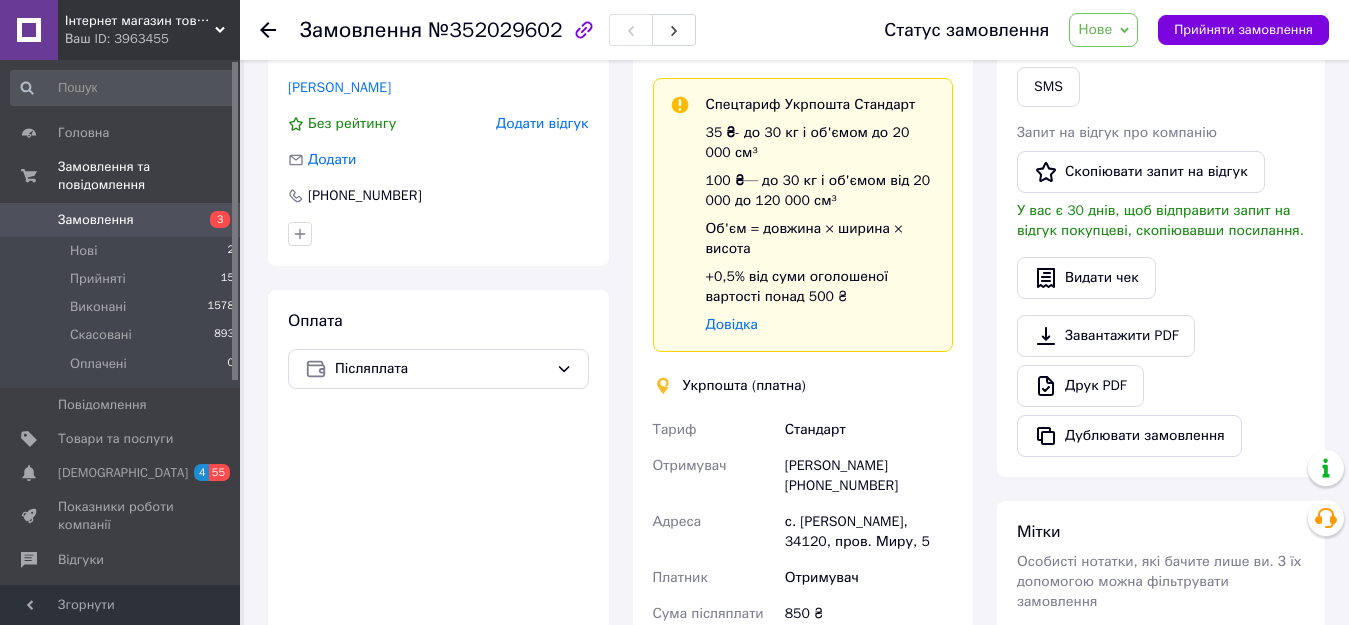 scroll, scrollTop: 300, scrollLeft: 0, axis: vertical 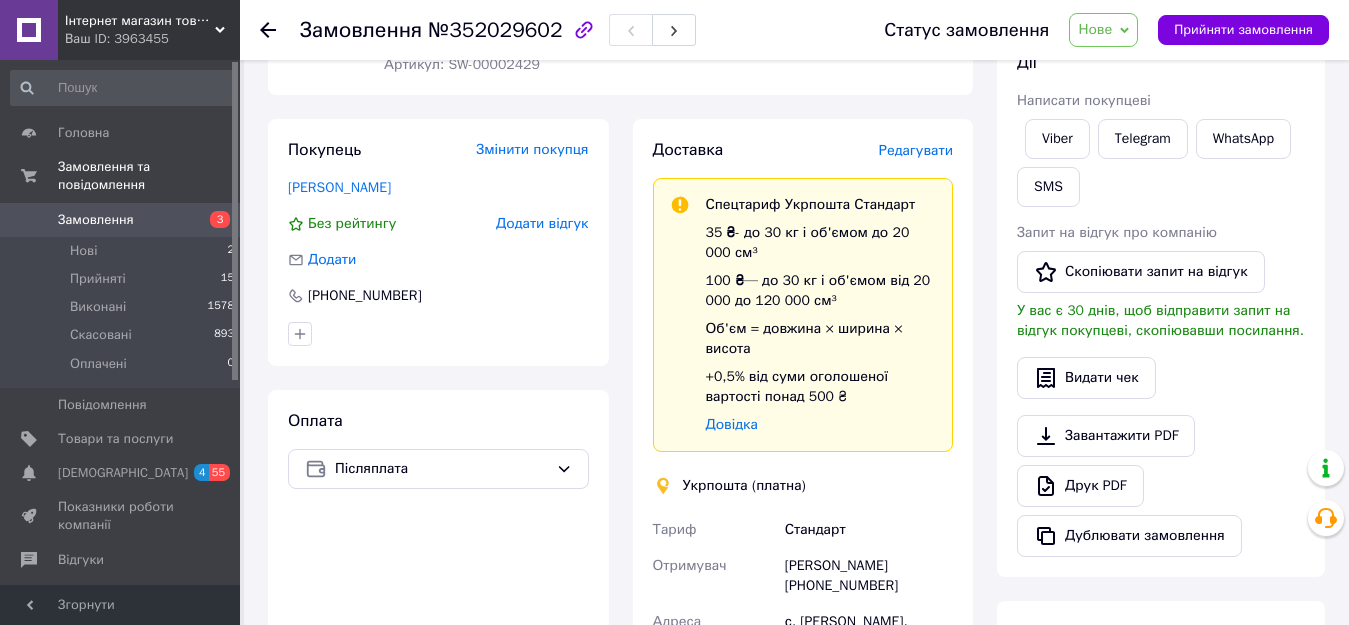 click on "Нове" at bounding box center (1095, 29) 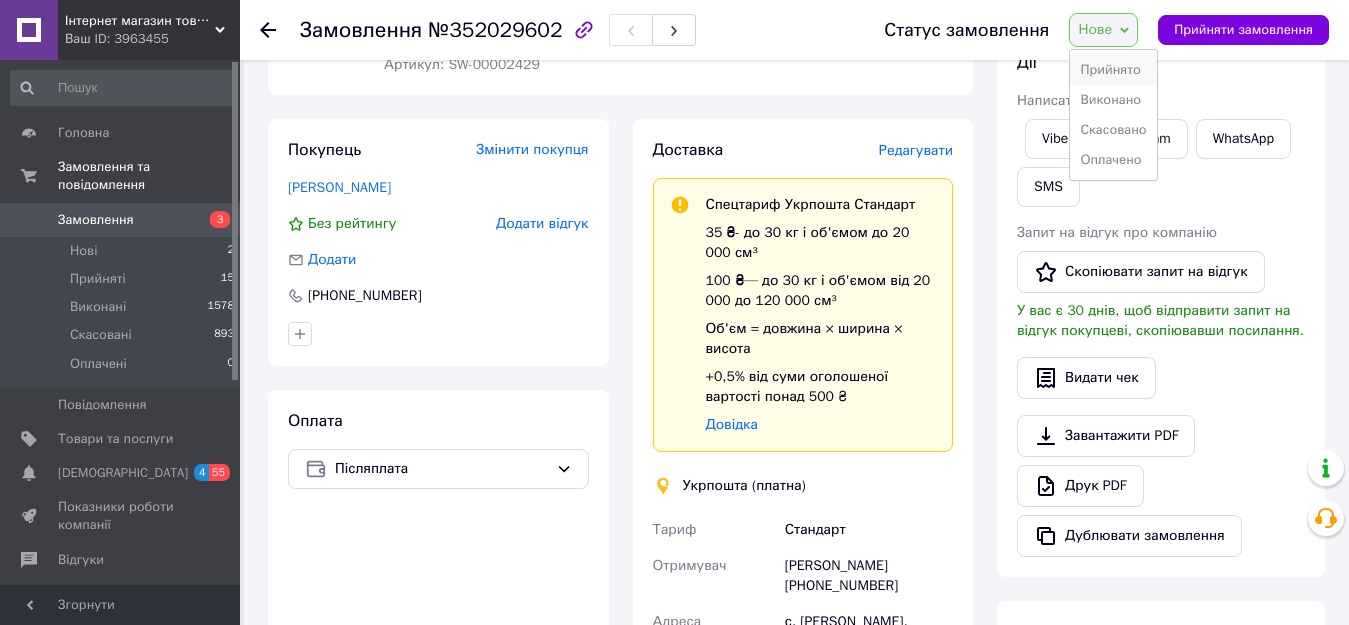 click on "Прийнято" at bounding box center [1113, 70] 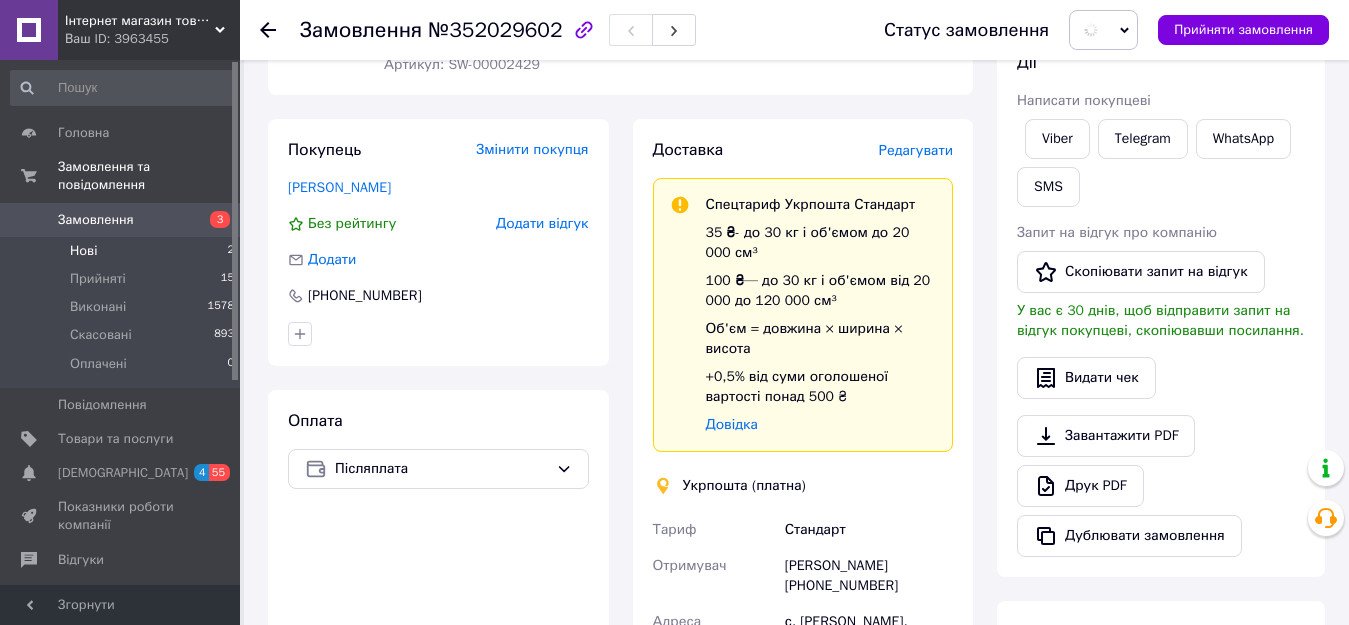 click on "Нові" at bounding box center [83, 251] 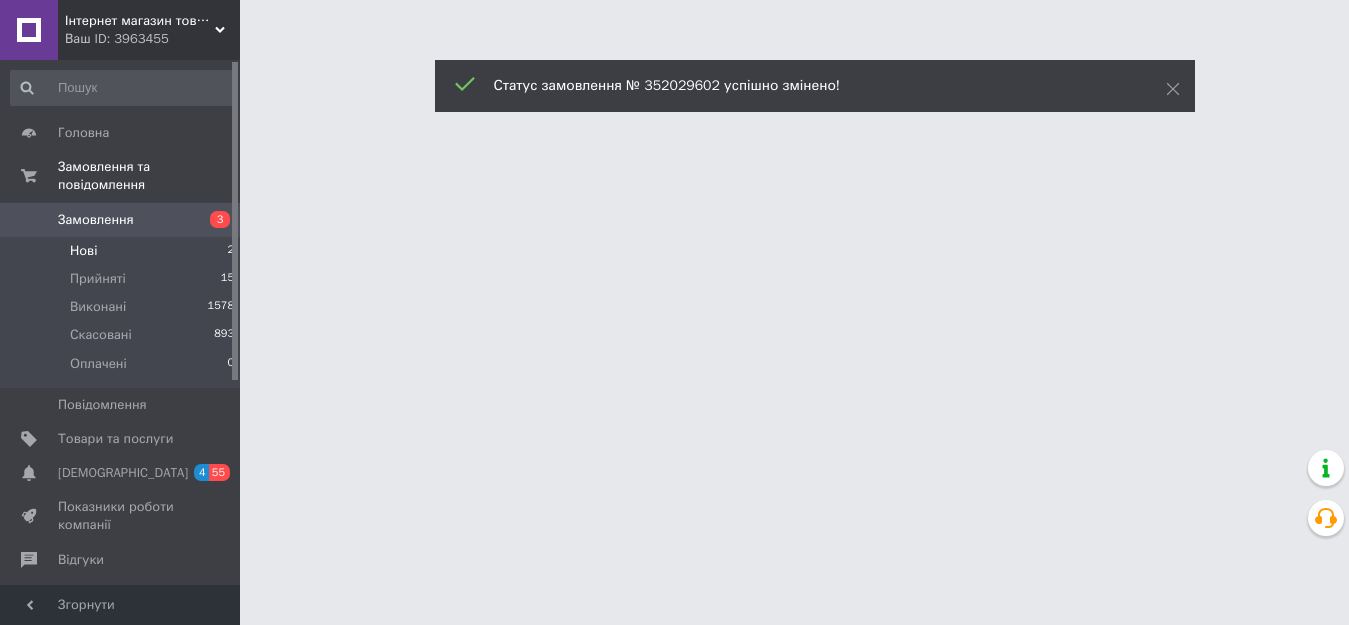 scroll, scrollTop: 0, scrollLeft: 0, axis: both 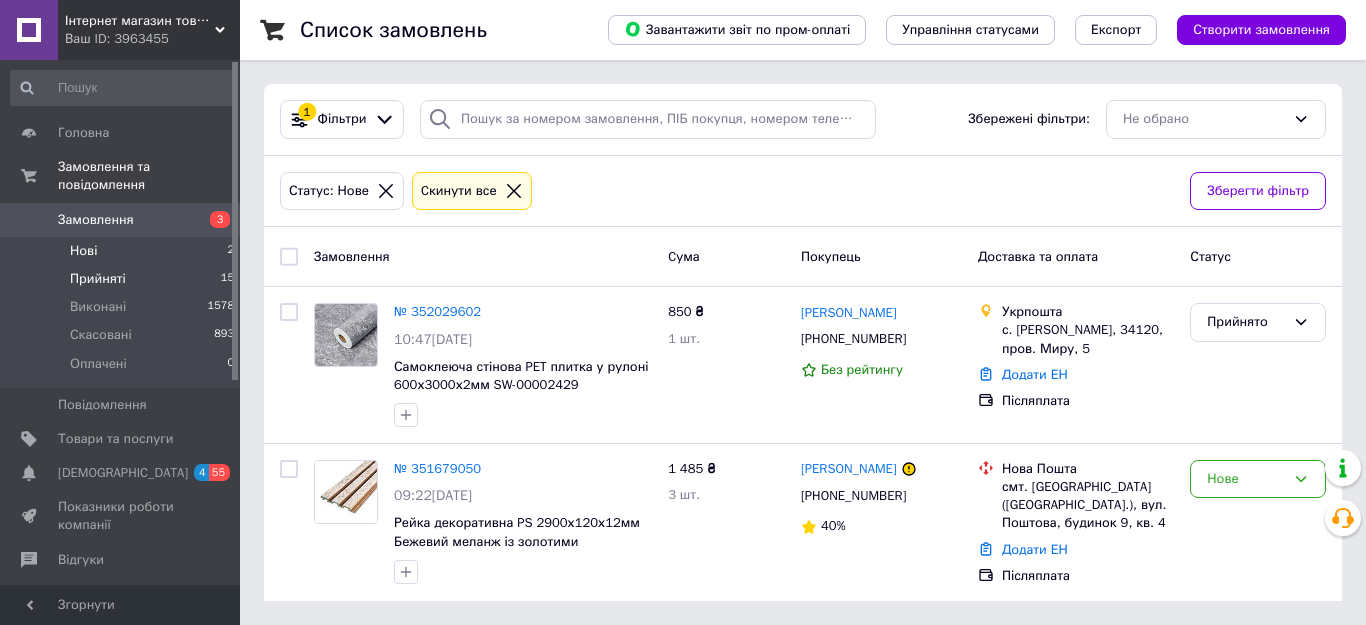 click on "Прийняті" at bounding box center [98, 279] 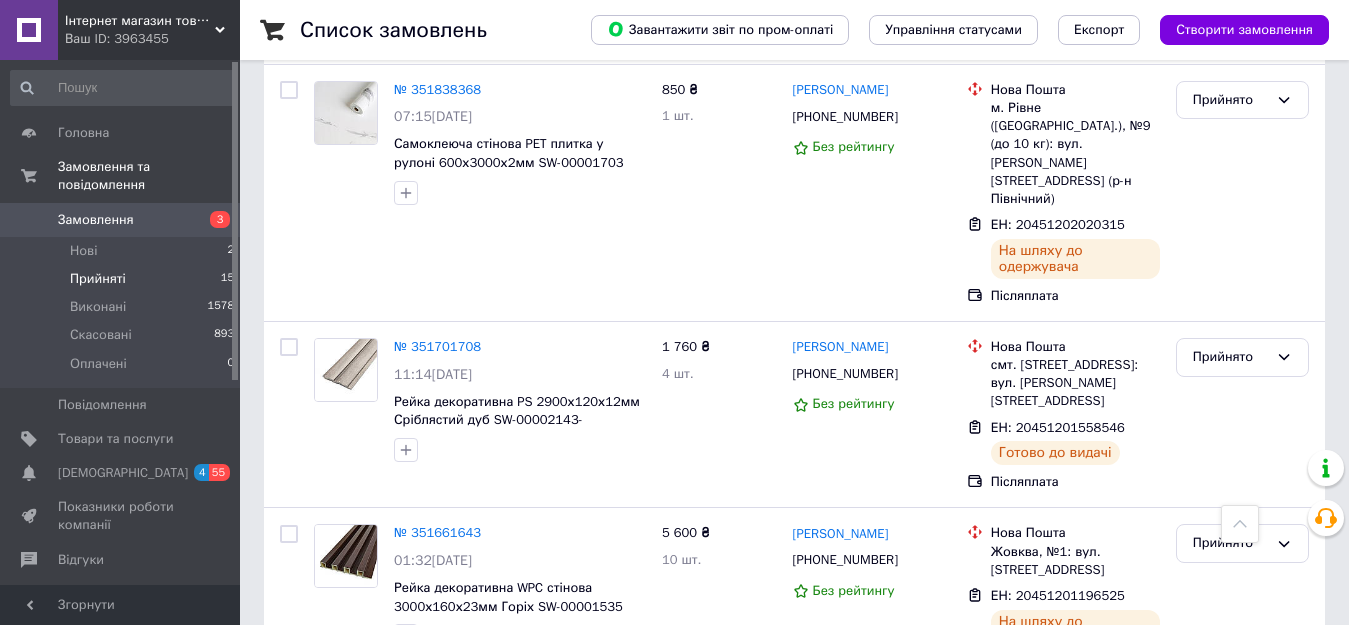 scroll, scrollTop: 1800, scrollLeft: 0, axis: vertical 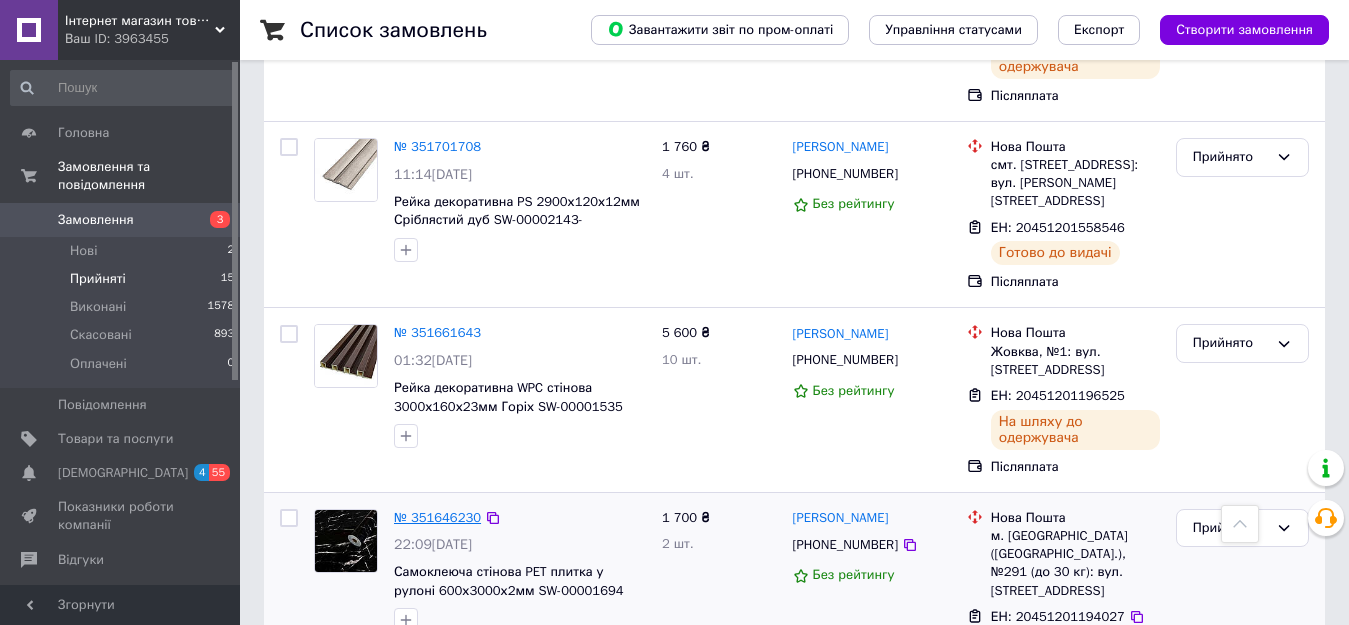 click on "№ 351646230" at bounding box center (437, 517) 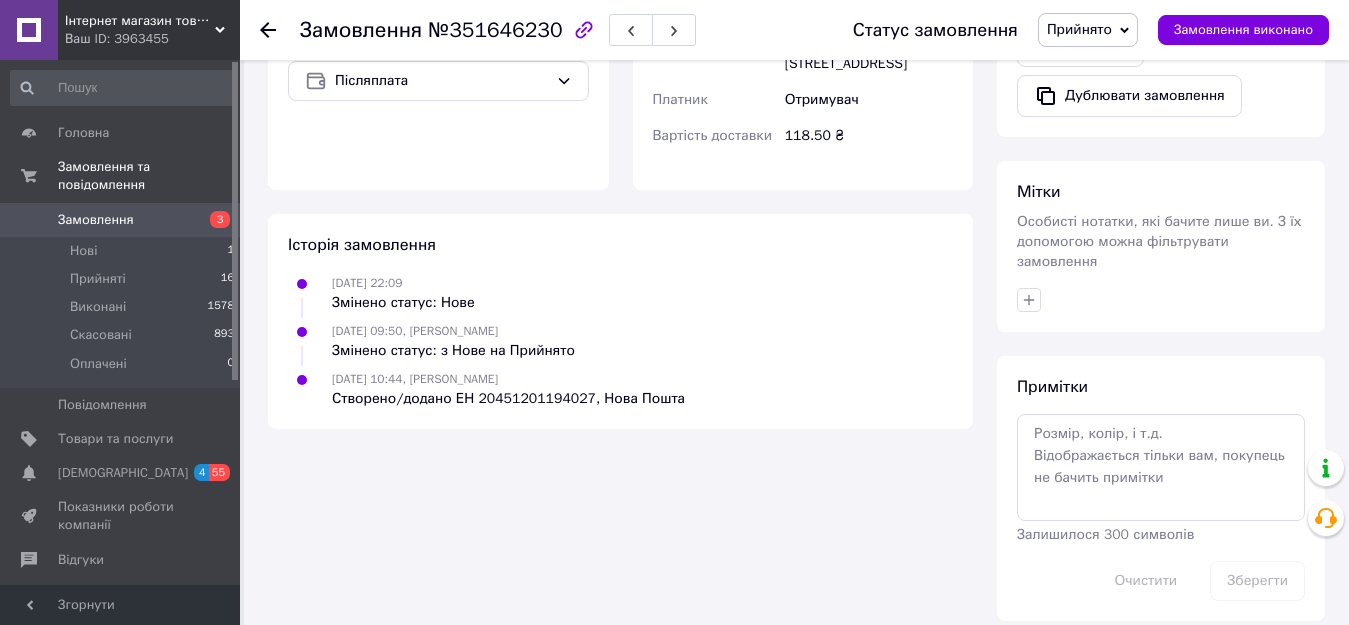 scroll, scrollTop: 140, scrollLeft: 0, axis: vertical 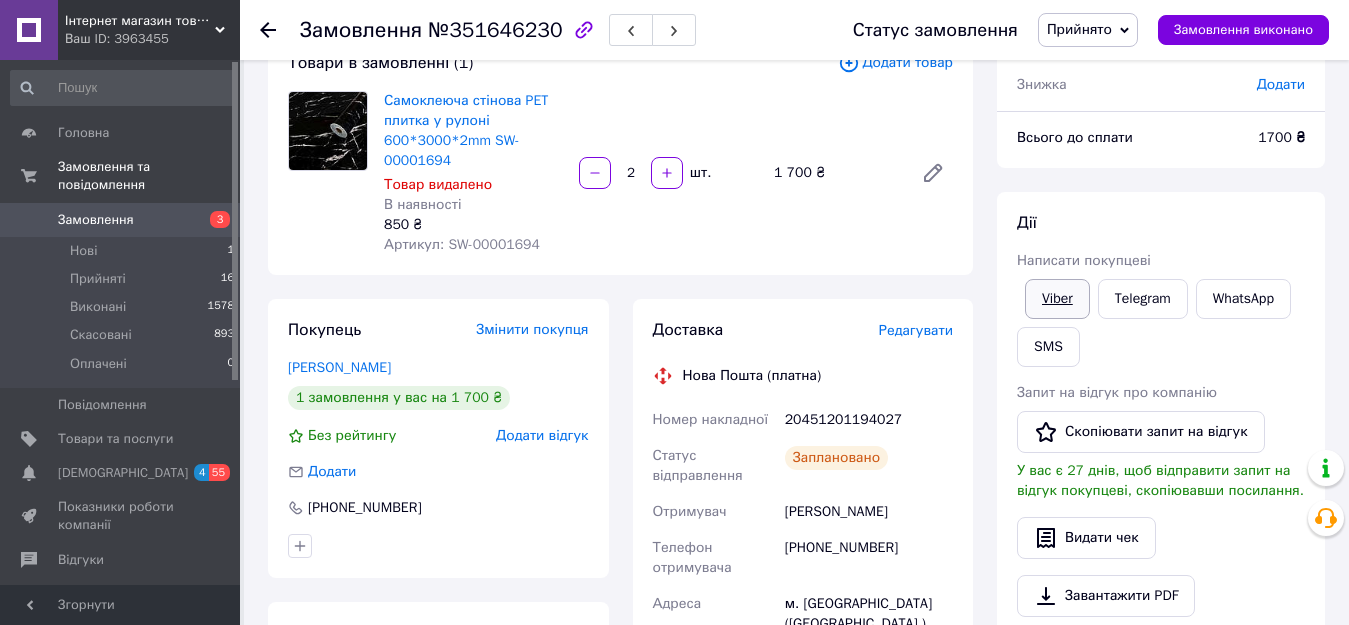 click on "Viber" at bounding box center [1057, 299] 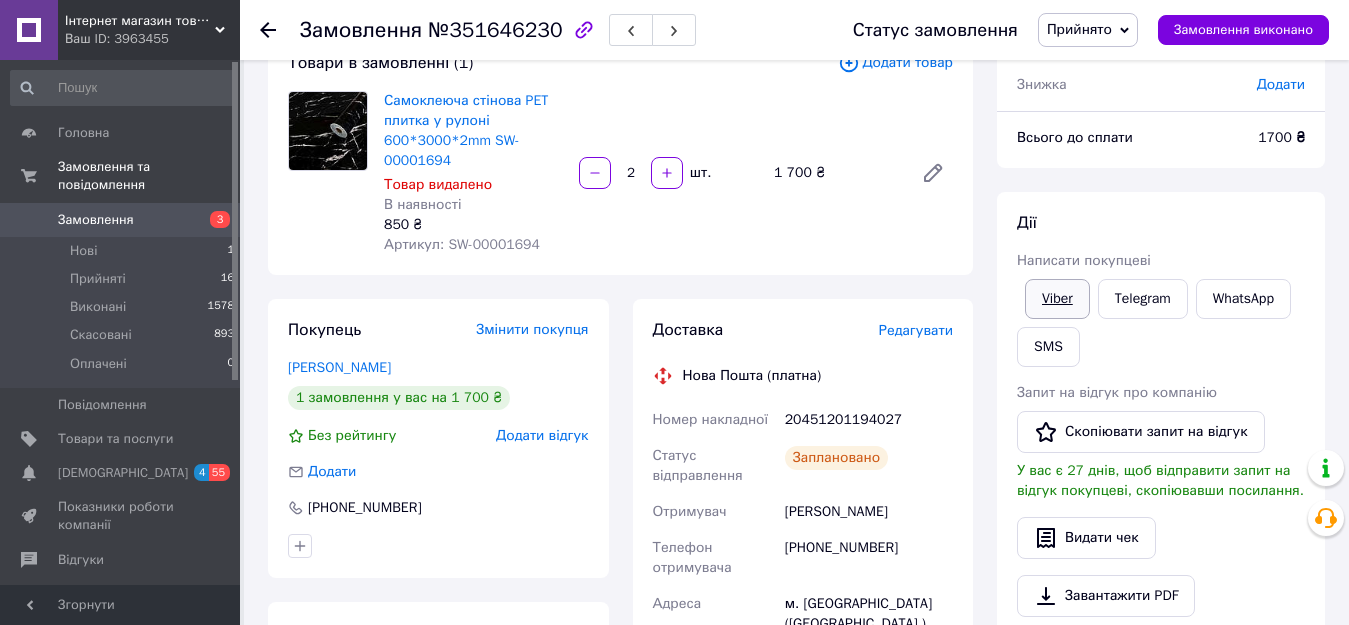 click on "Viber" at bounding box center [1057, 299] 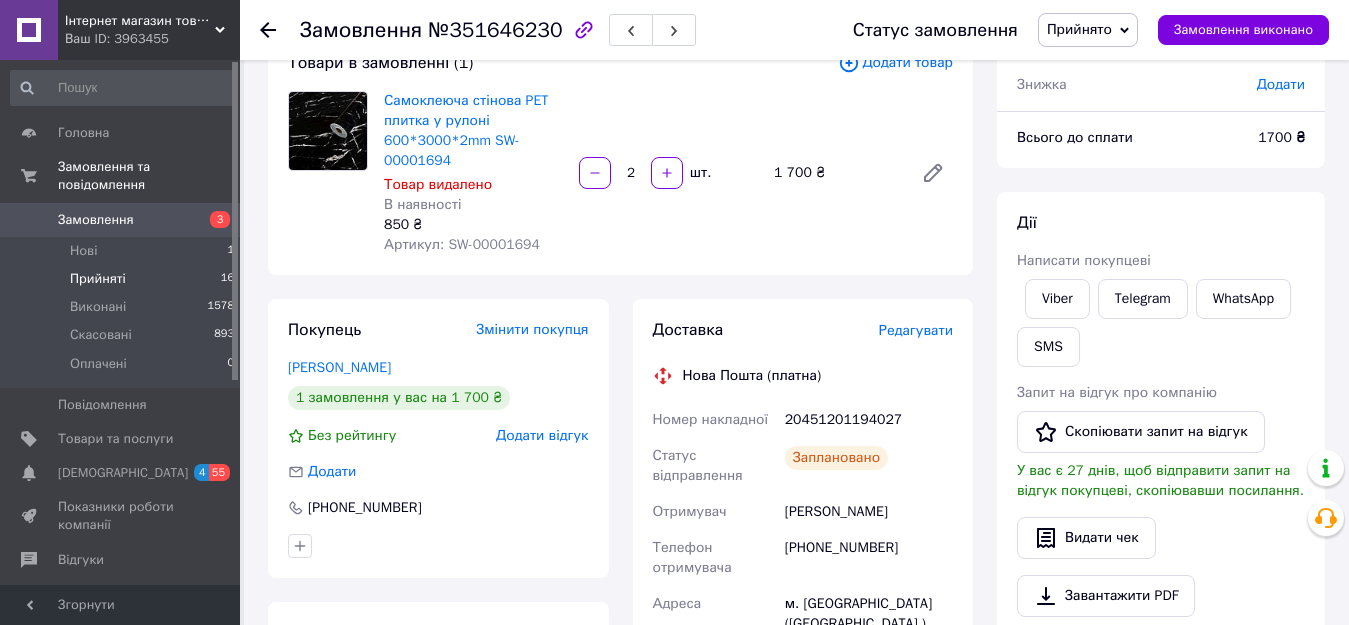 click on "Прийняті" at bounding box center (98, 279) 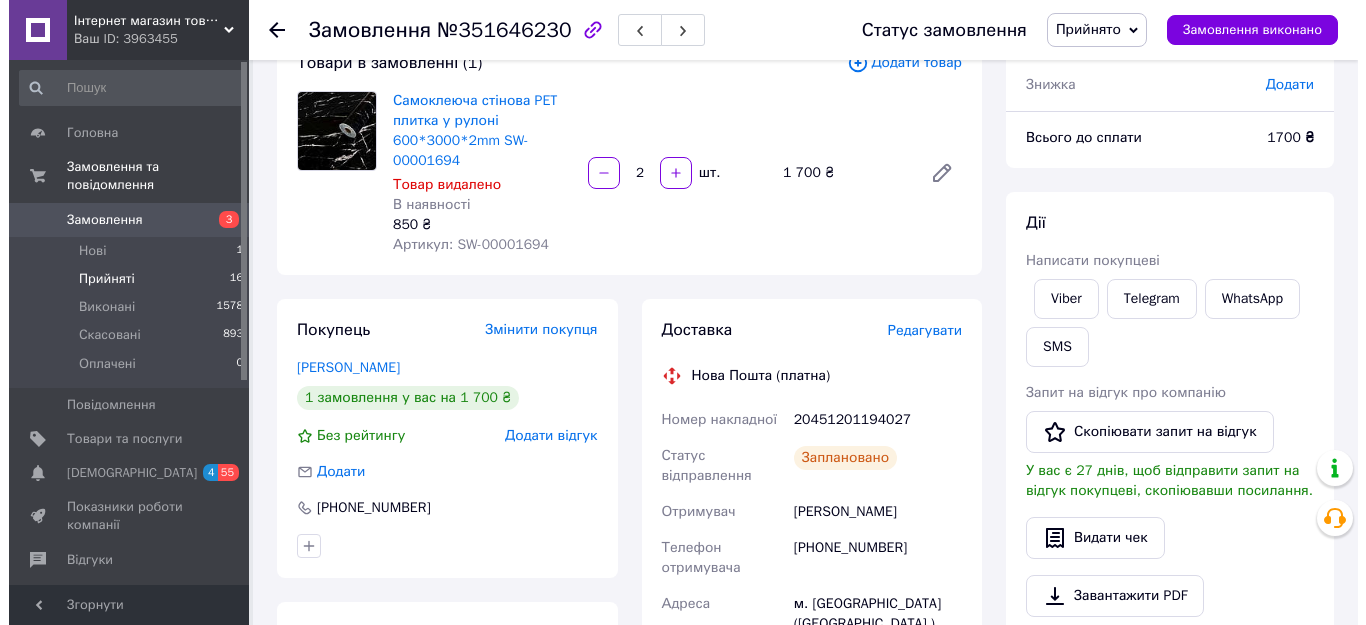 scroll, scrollTop: 0, scrollLeft: 0, axis: both 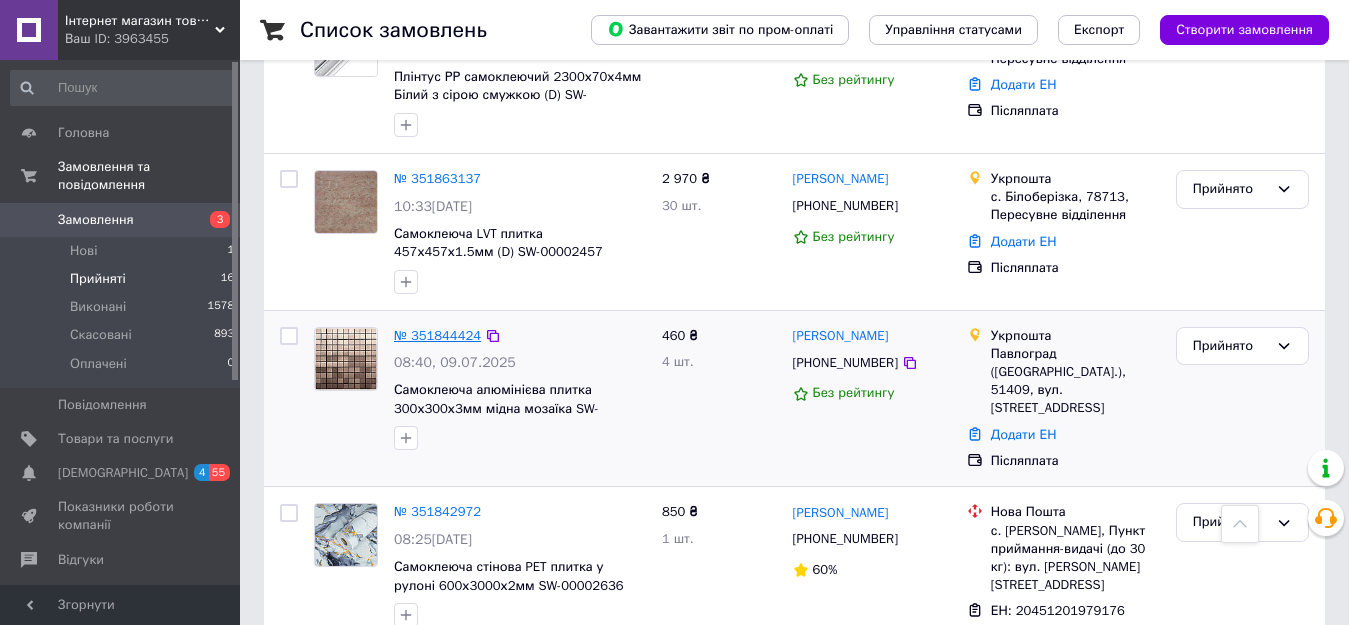 click on "№ 351844424" at bounding box center [437, 335] 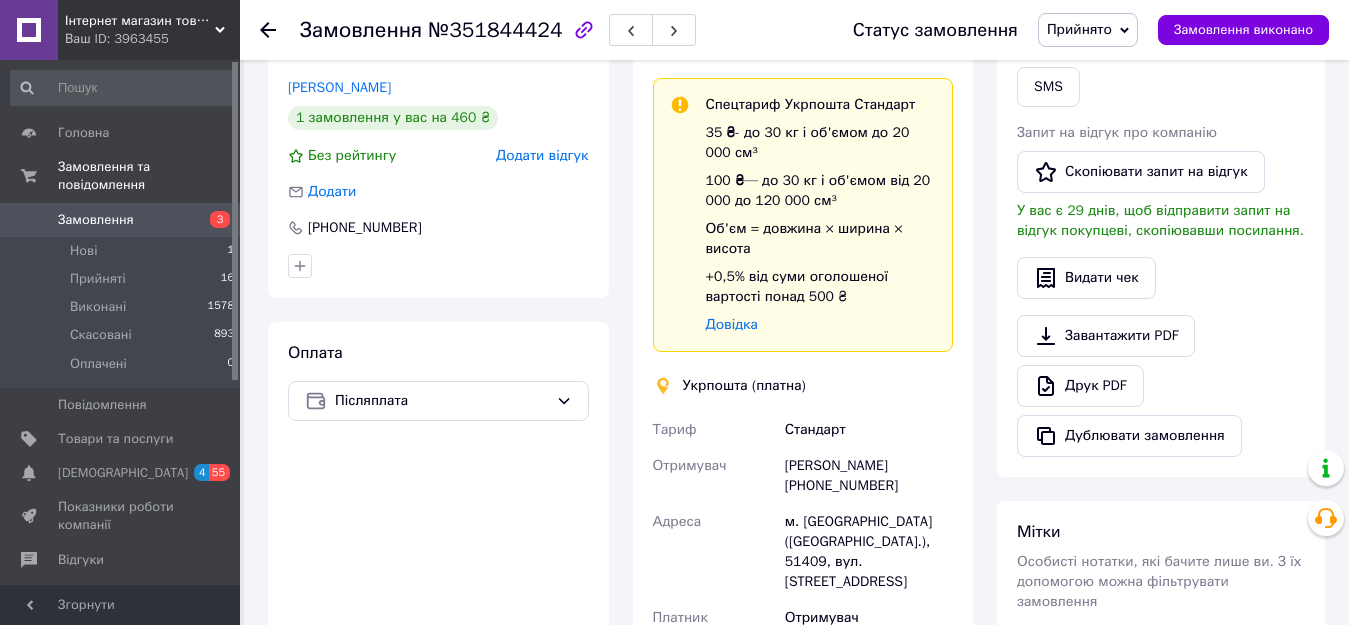 scroll, scrollTop: 300, scrollLeft: 0, axis: vertical 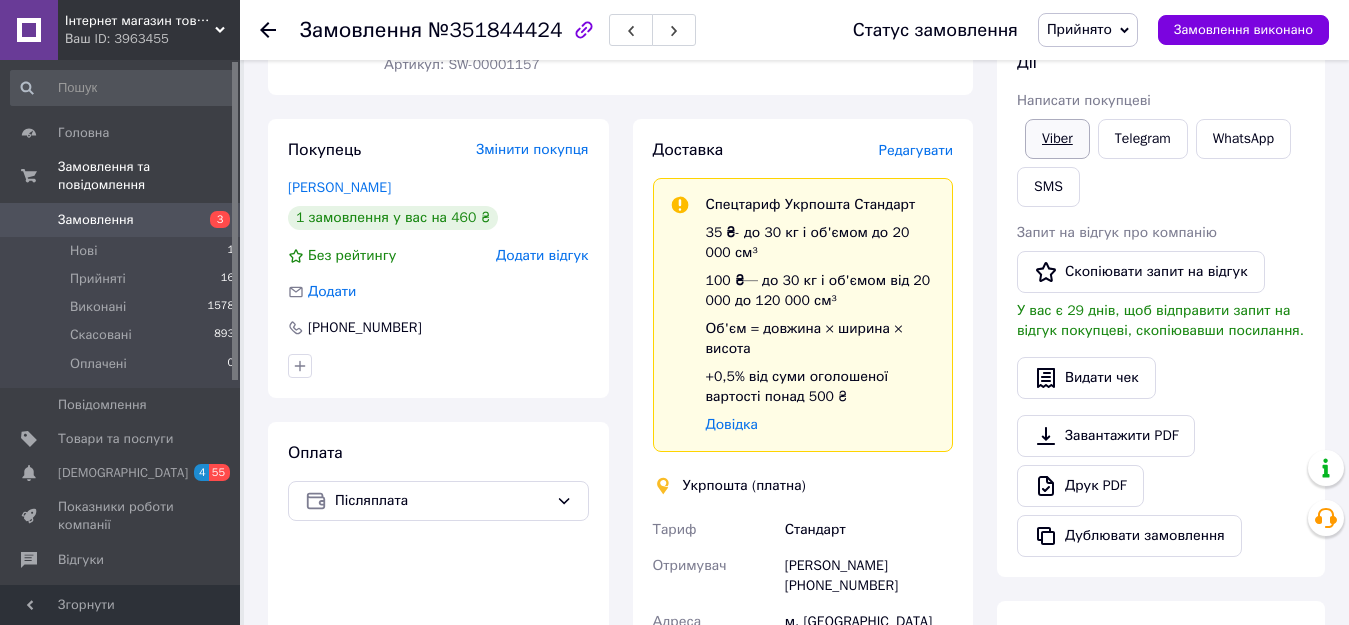click on "Viber" at bounding box center [1057, 139] 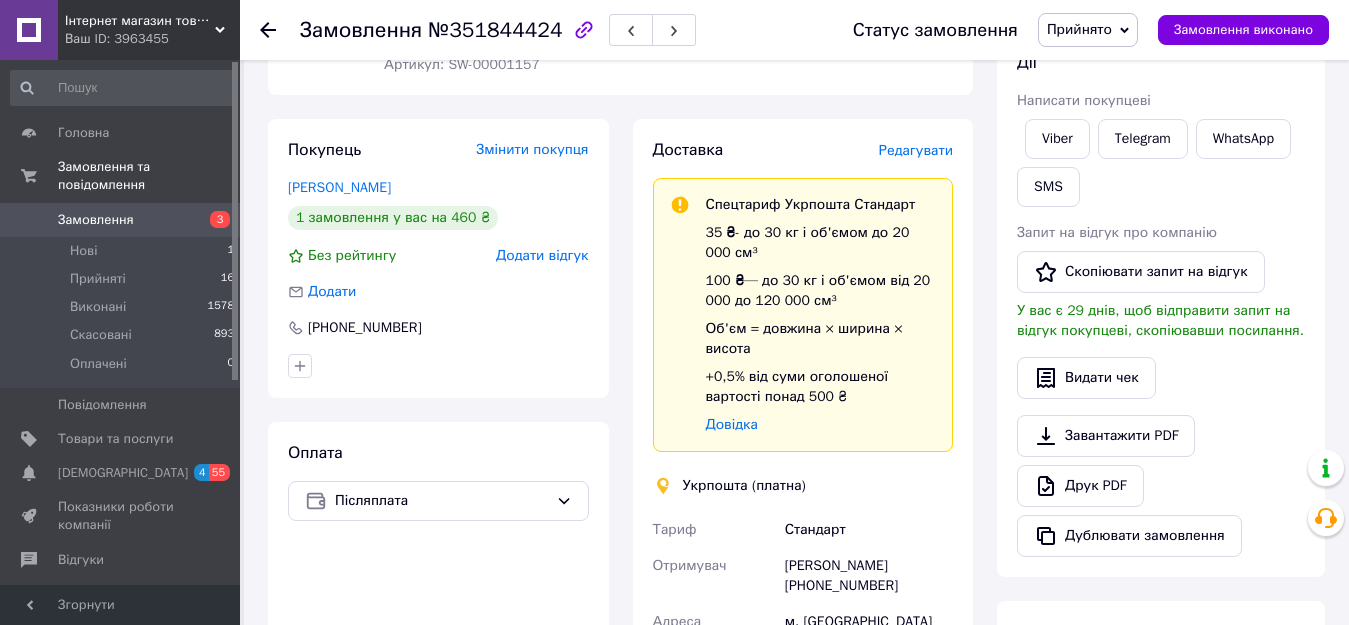 click on "Покупець Змінити покупця [PERSON_NAME] 1 замовлення у вас на 460 ₴ Без рейтингу   Додати відгук Додати [PHONE_NUMBER] Оплата Післяплата" at bounding box center (438, 598) 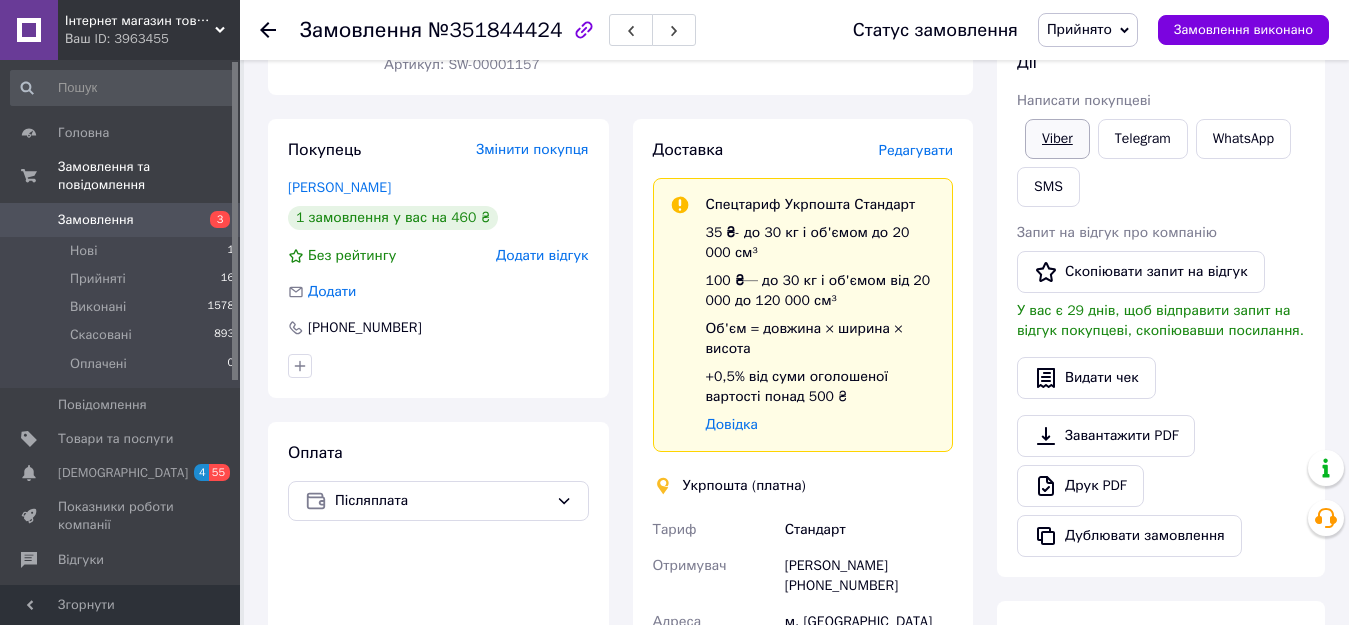 click on "Viber" at bounding box center [1057, 139] 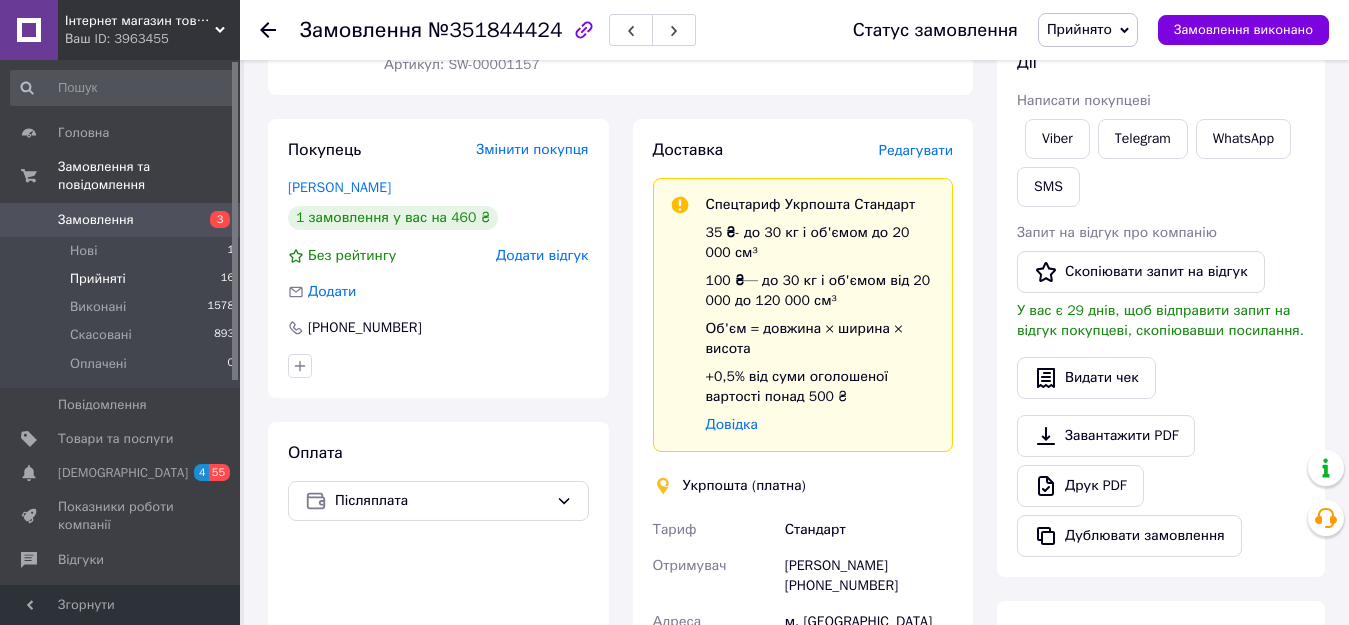 click on "Прийняті" at bounding box center (98, 279) 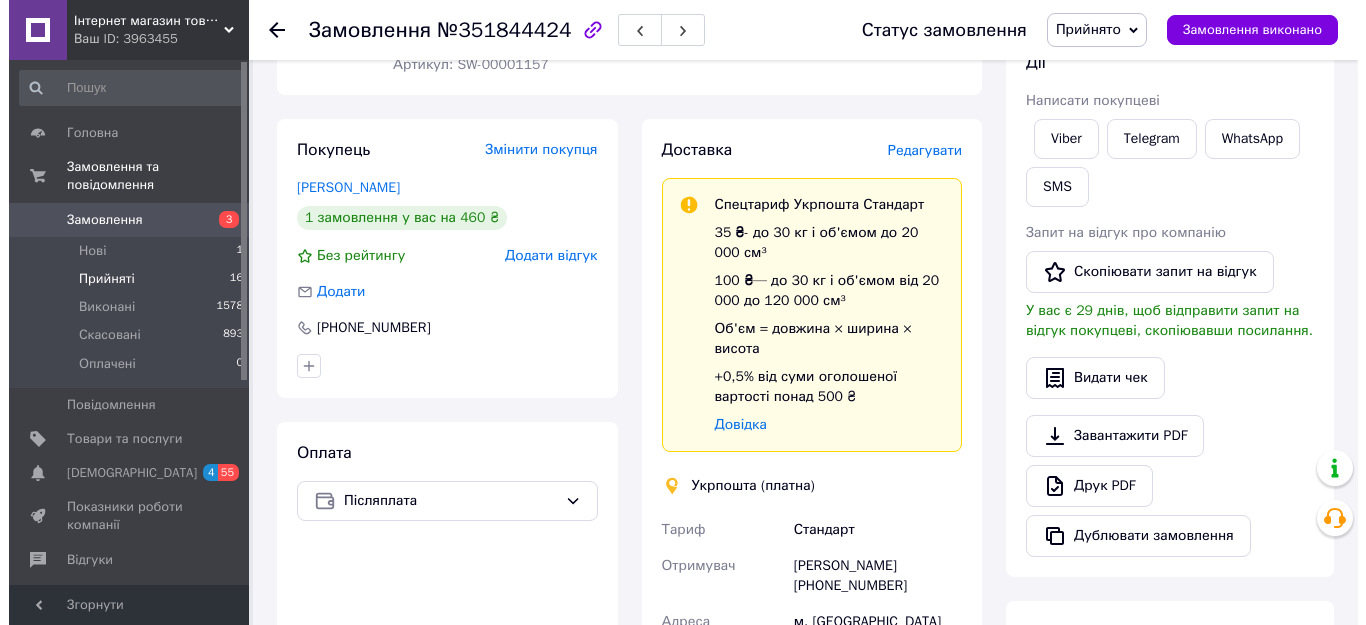 scroll, scrollTop: 0, scrollLeft: 0, axis: both 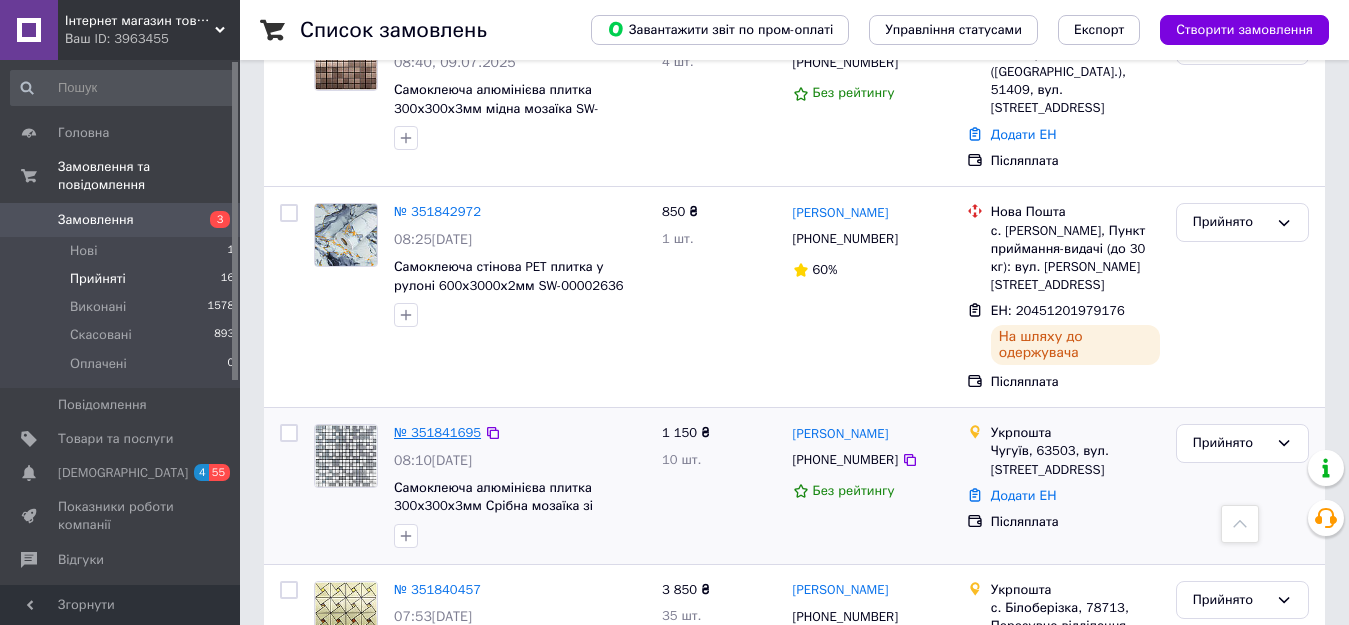 click on "№ 351841695" at bounding box center (437, 432) 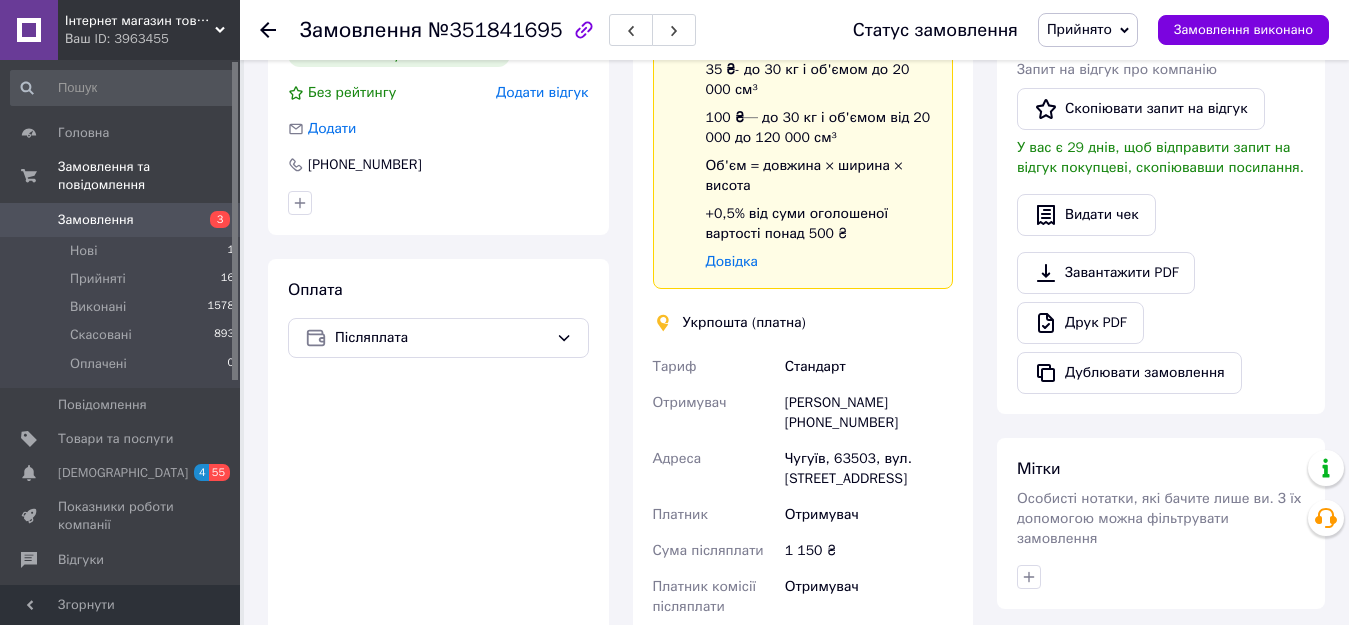 scroll, scrollTop: 163, scrollLeft: 0, axis: vertical 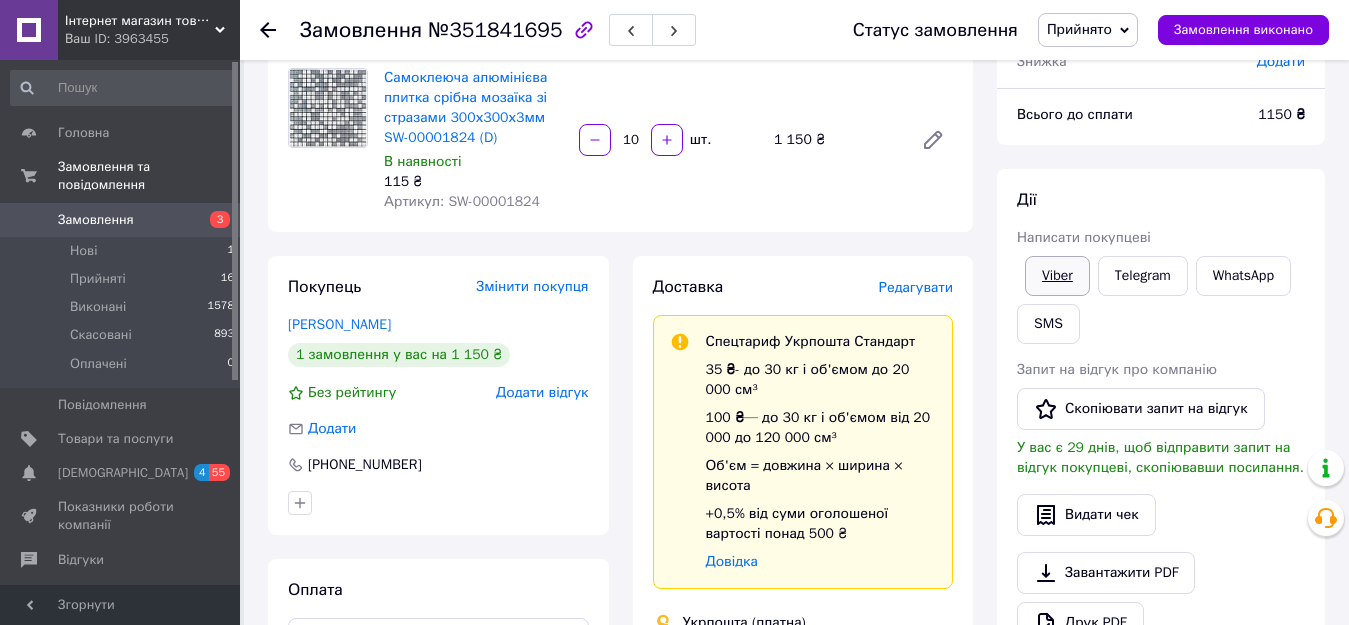 click on "Viber" at bounding box center (1057, 276) 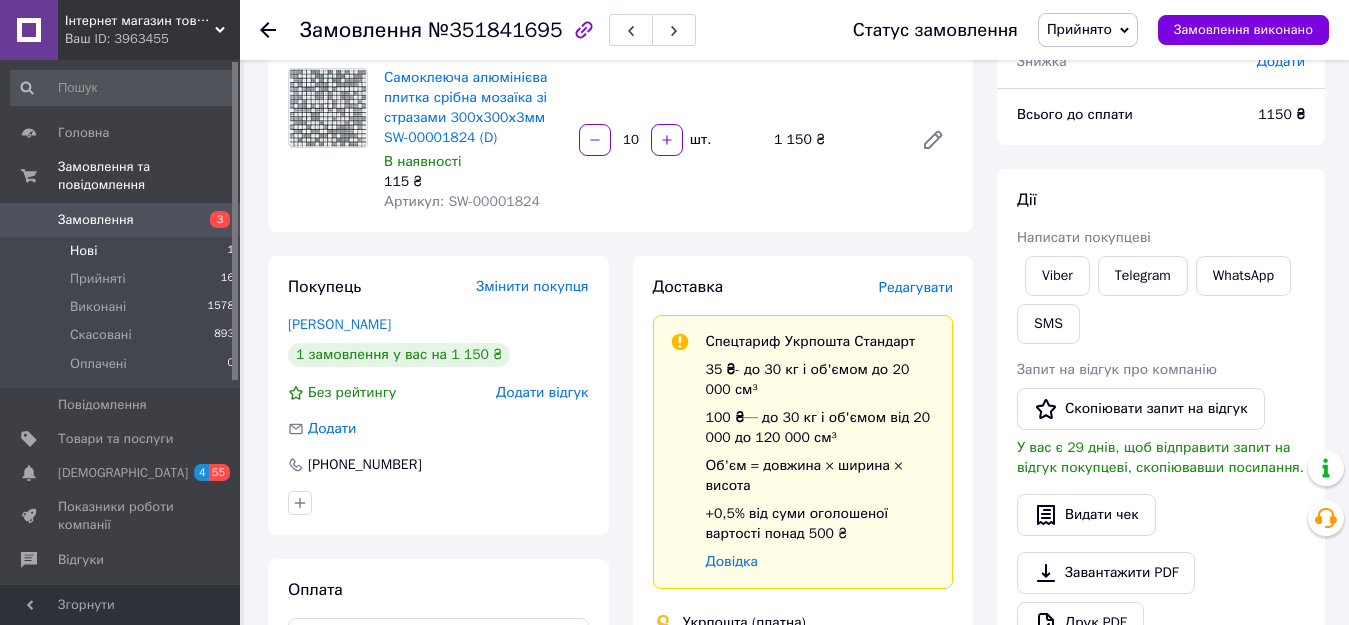 click on "Нові 1" at bounding box center (123, 251) 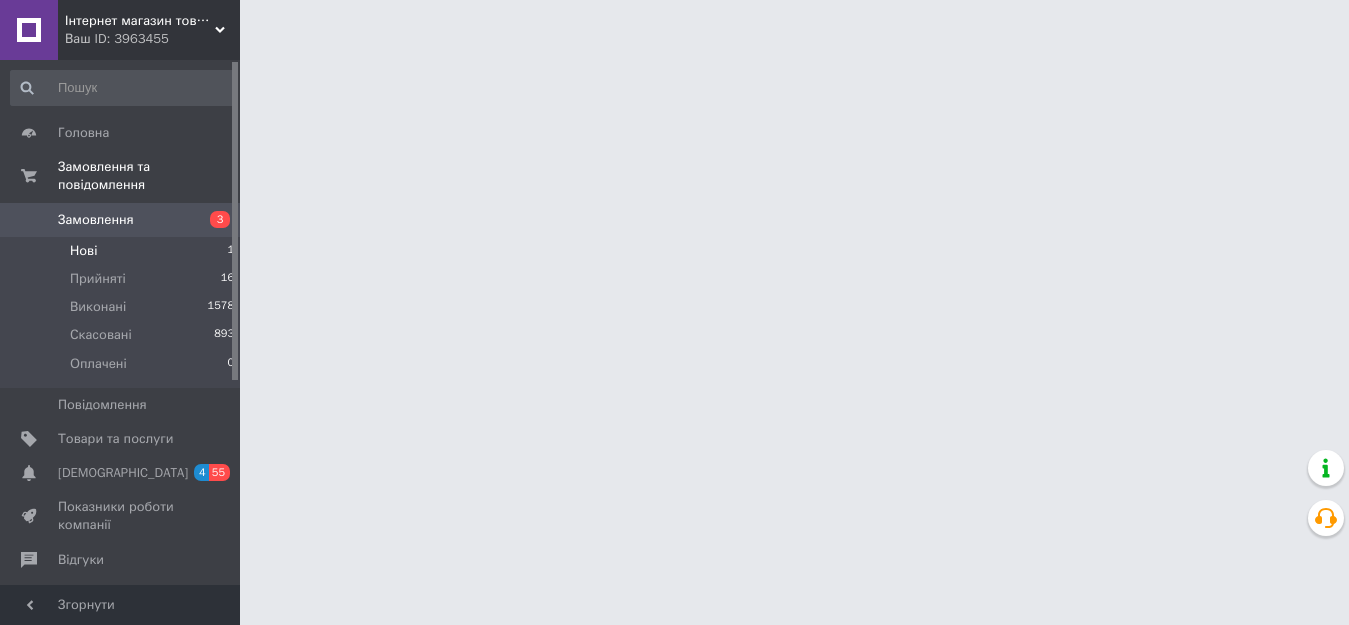 scroll, scrollTop: 0, scrollLeft: 0, axis: both 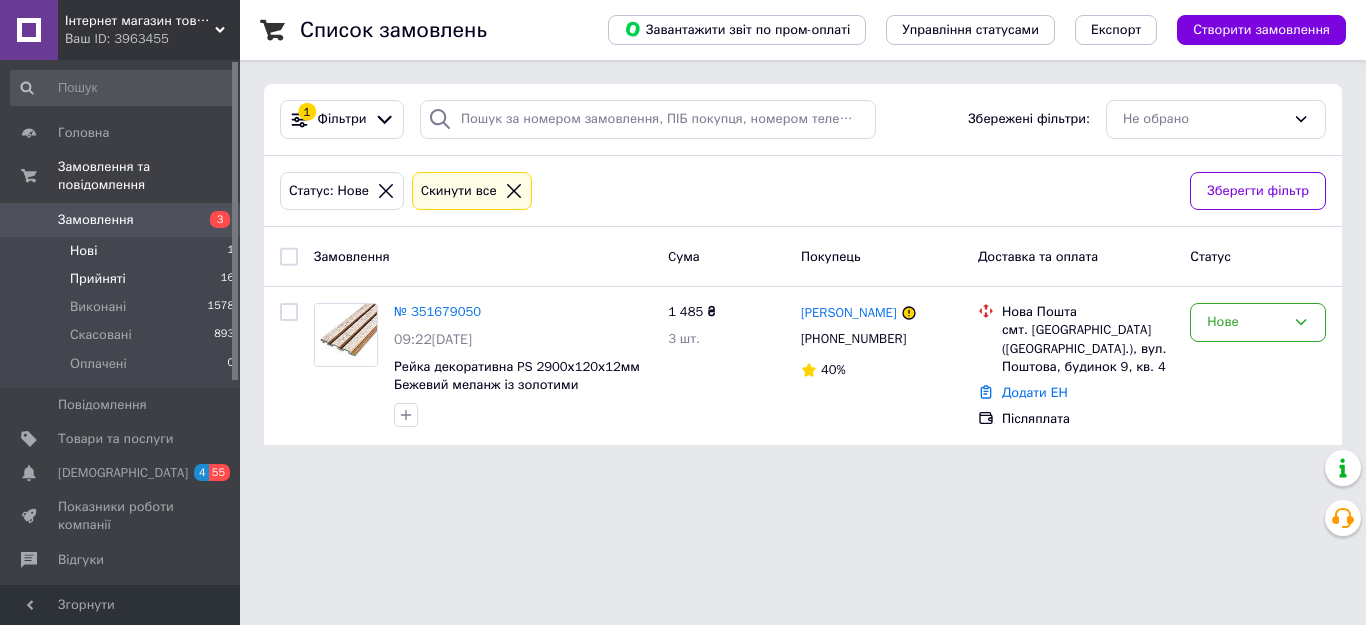 click on "Прийняті" at bounding box center [98, 279] 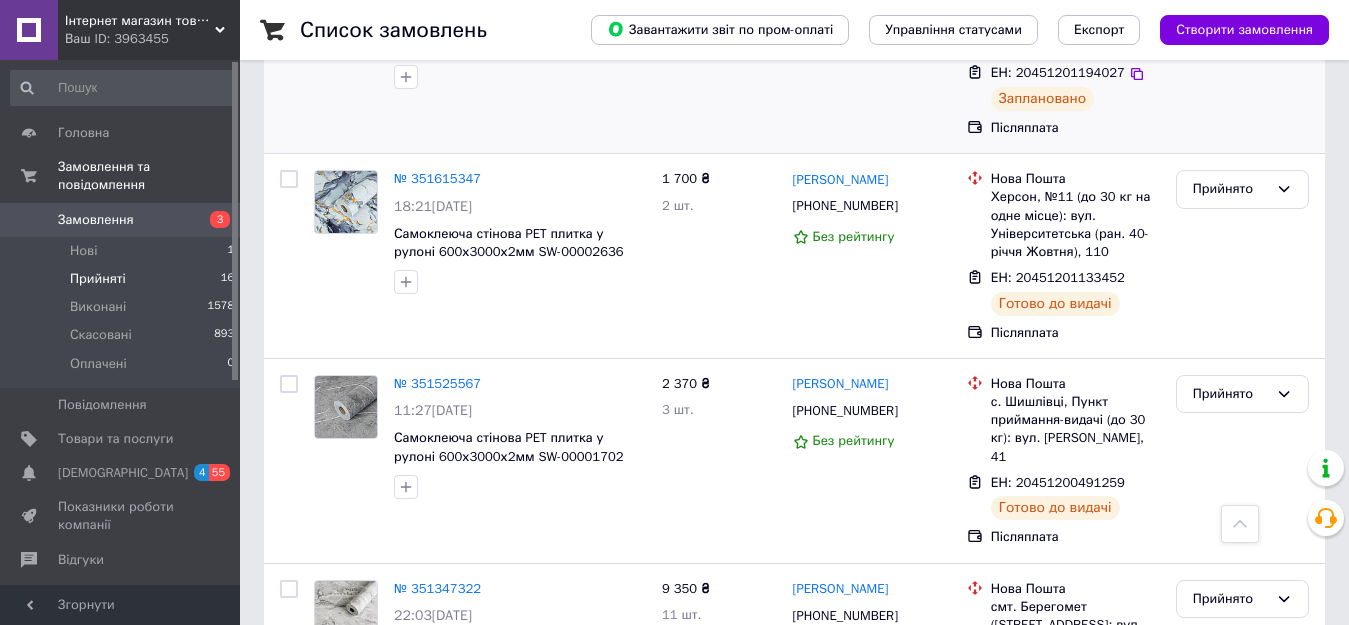 scroll, scrollTop: 2557, scrollLeft: 0, axis: vertical 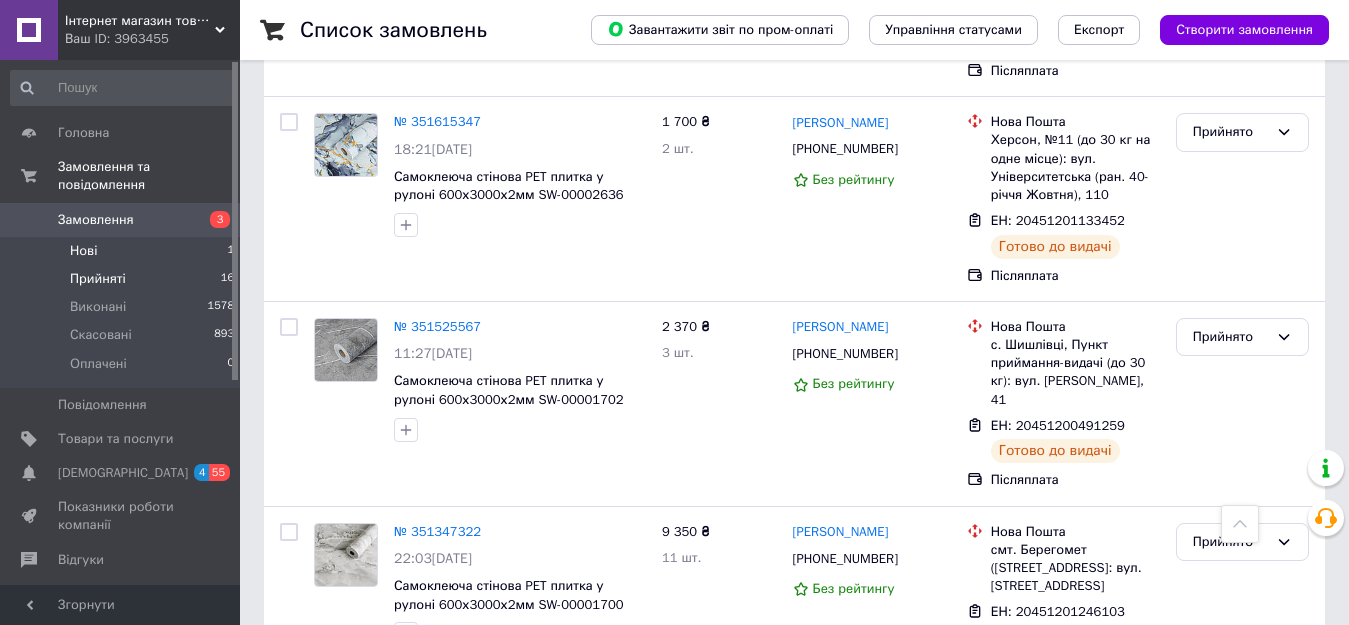 click on "Нові" at bounding box center (83, 251) 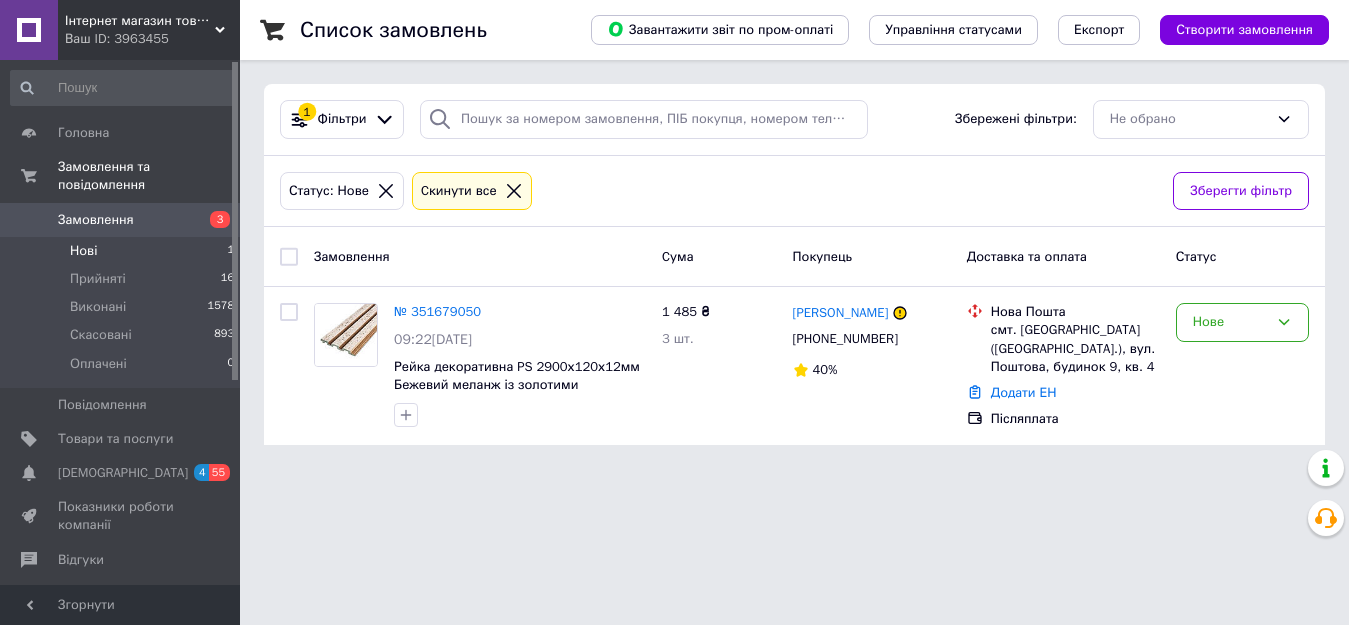 scroll, scrollTop: 0, scrollLeft: 0, axis: both 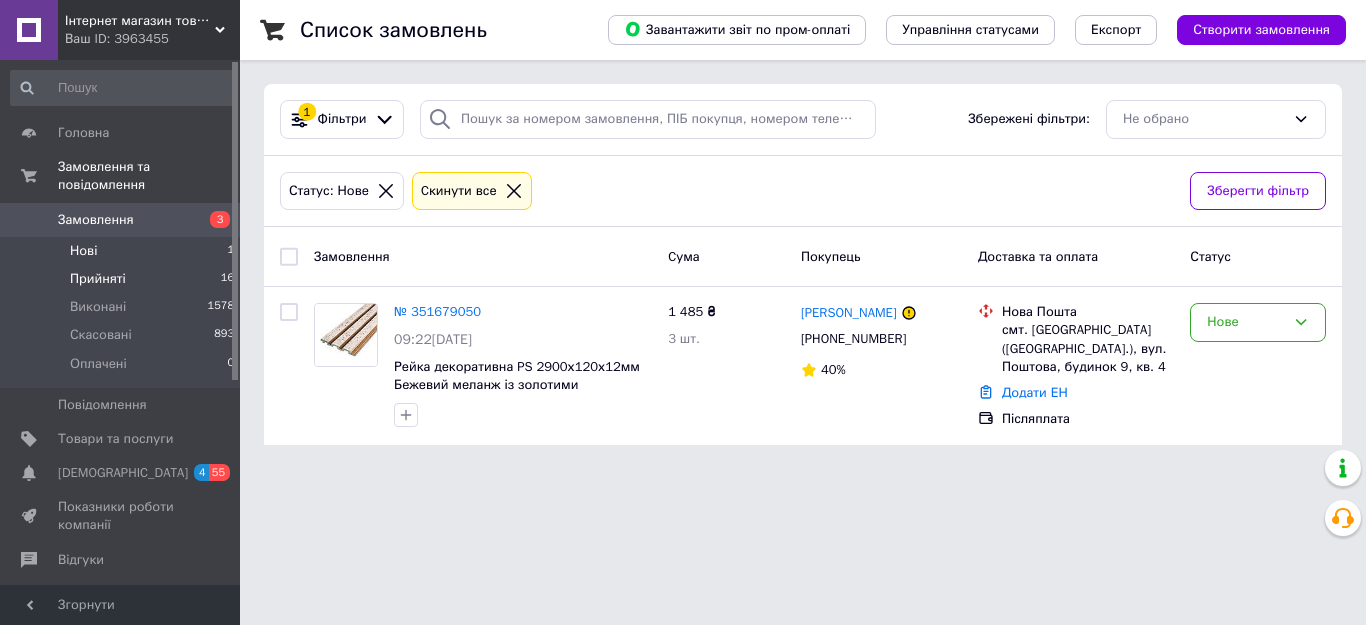 click on "Прийняті" at bounding box center (98, 279) 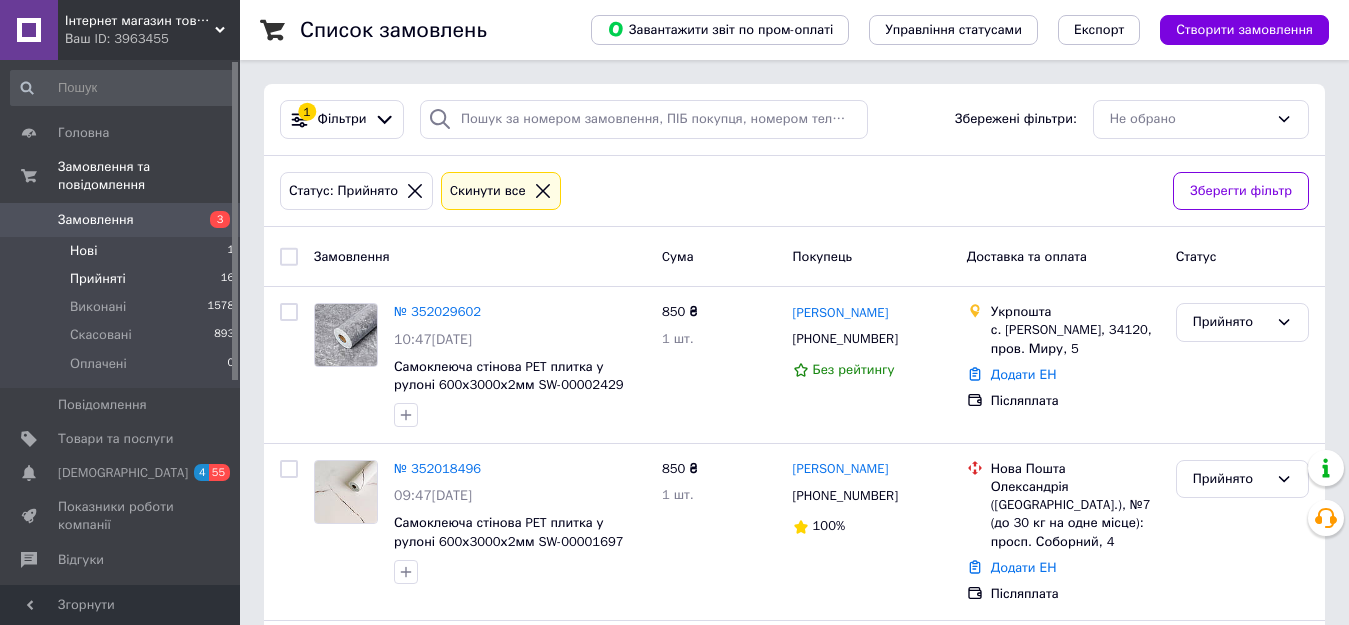 click on "Нові" at bounding box center [83, 251] 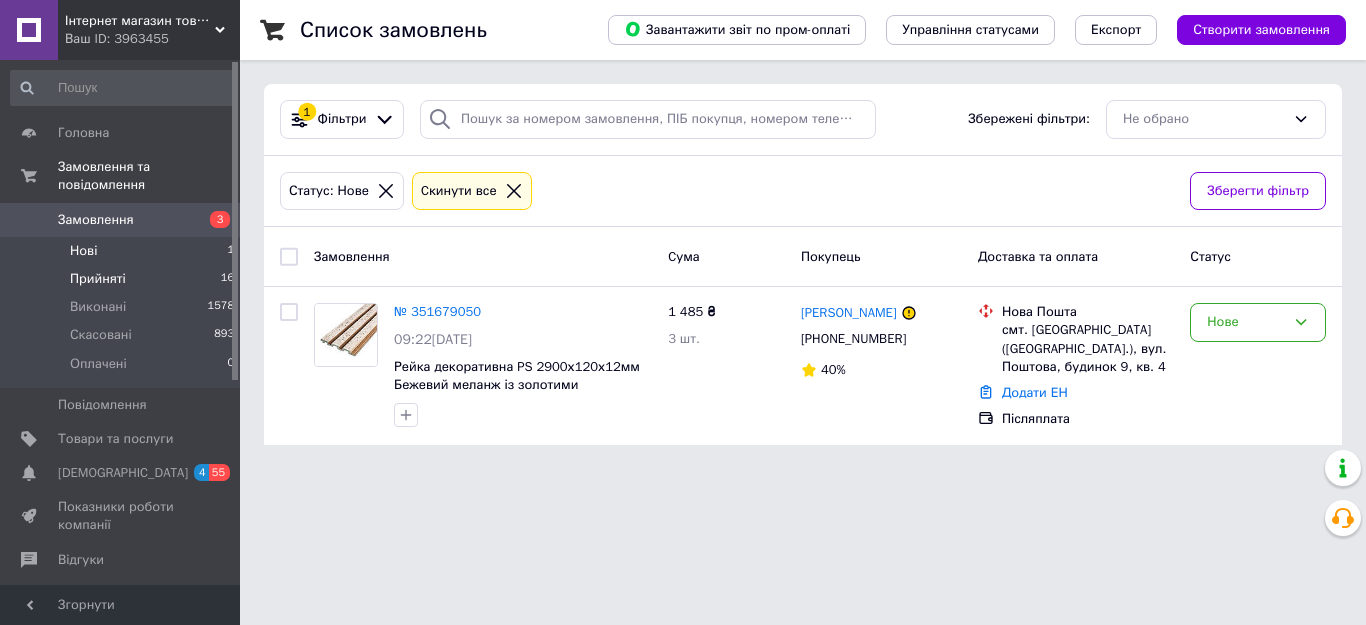 click on "Прийняті" at bounding box center [98, 279] 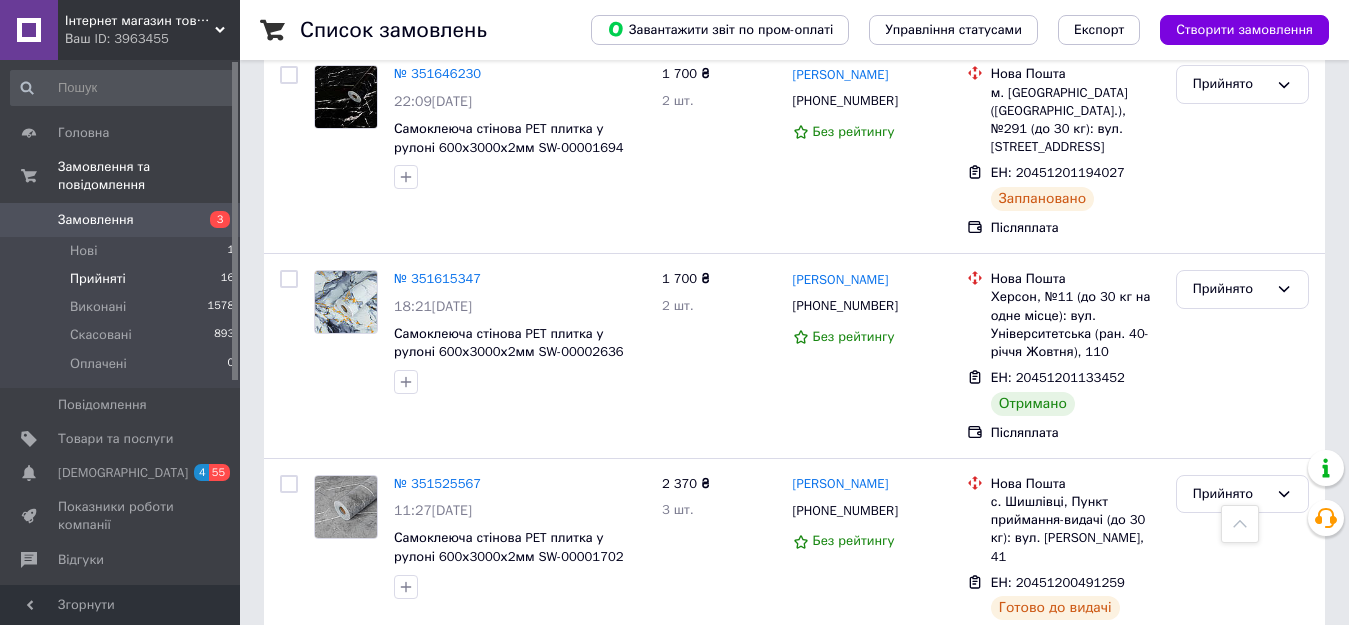 scroll, scrollTop: 2557, scrollLeft: 0, axis: vertical 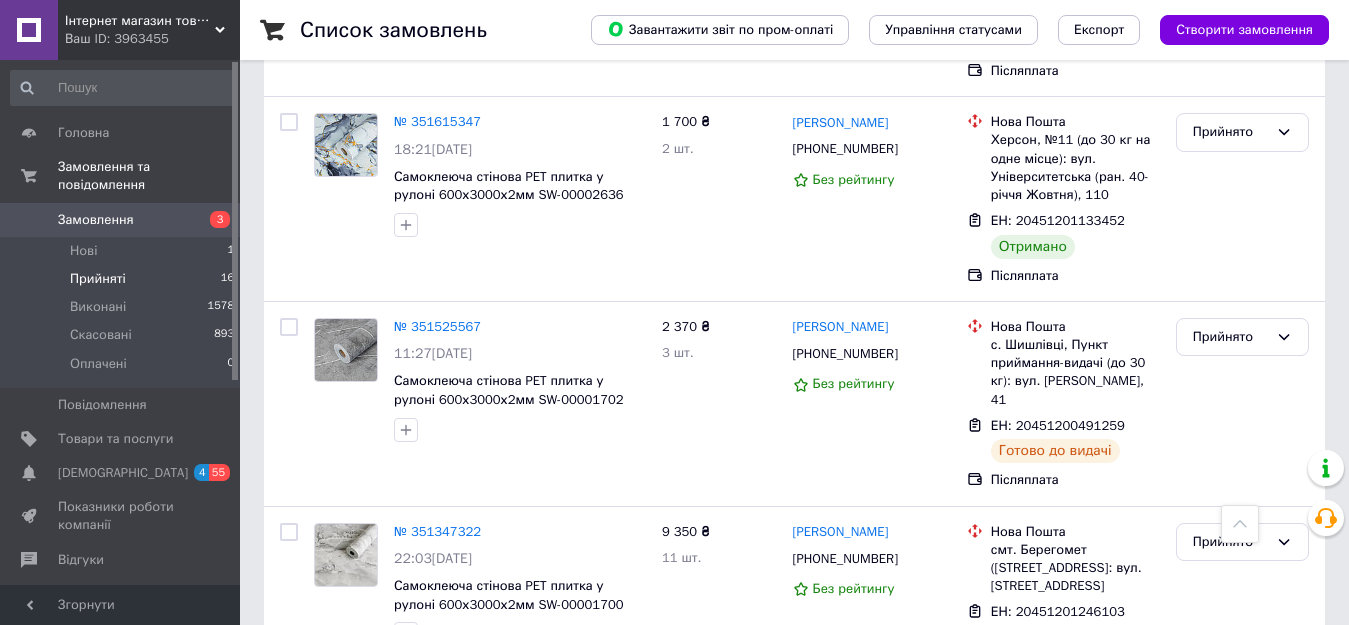click on "Список замовлень   Завантажити звіт по пром-оплаті Управління статусами Експорт Створити замовлення 1 Фільтри Збережені фільтри: Не обрано Статус: Прийнято Cкинути все Зберегти фільтр Замовлення Cума Покупець Доставка та оплата Статус № 352029602 10:47[DATE] Самоклеюча стінова PET плитка у рулоні 600х3000х2мм SW-00002429 850 ₴ 1 шт. [PERSON_NAME] [PHONE_NUMBER] Без рейтингу Укрпошта с. [PERSON_NAME], 34120, пров. Миру, 5 Додати ЕН Післяплата Прийнято № 352018496 09:47[DATE] Самоклеюча стінова PET плитка у рулоні 600х3000х2мм SW-00001697 850 ₴ 1 шт. [PERSON_NAME] [PHONE_NUMBER] 100% Нова Пошта Додати ЕН Прийнято" at bounding box center (794, -921) 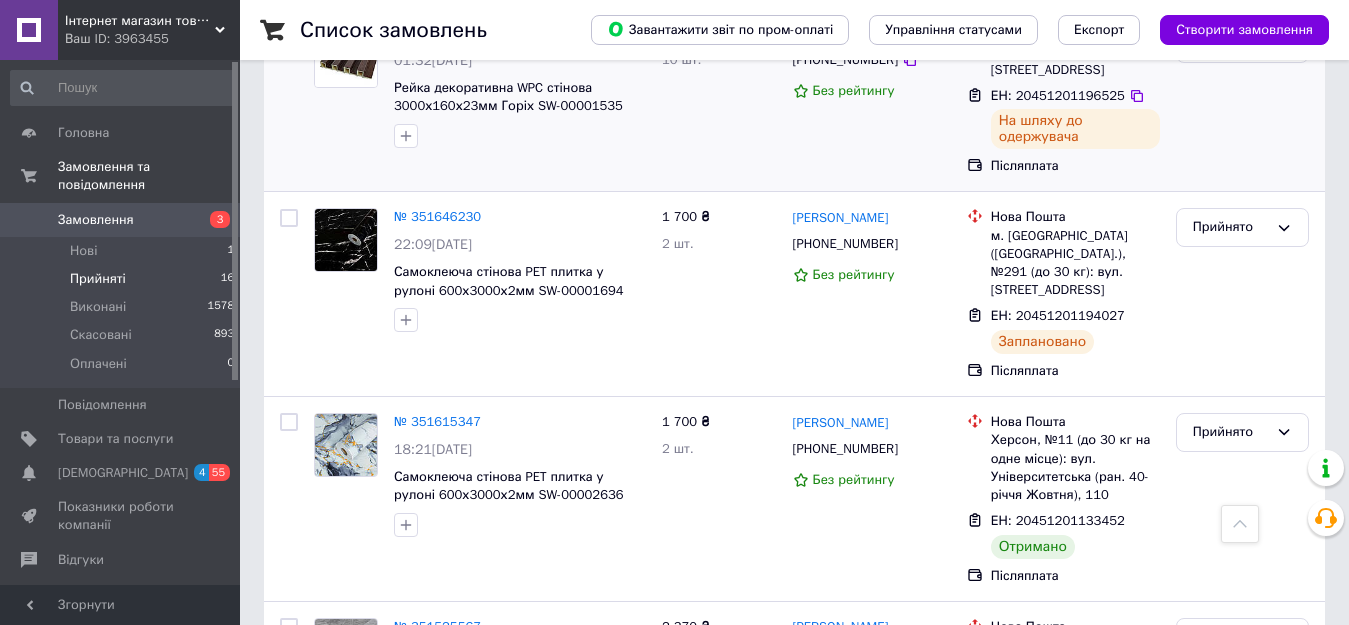 scroll, scrollTop: 2457, scrollLeft: 0, axis: vertical 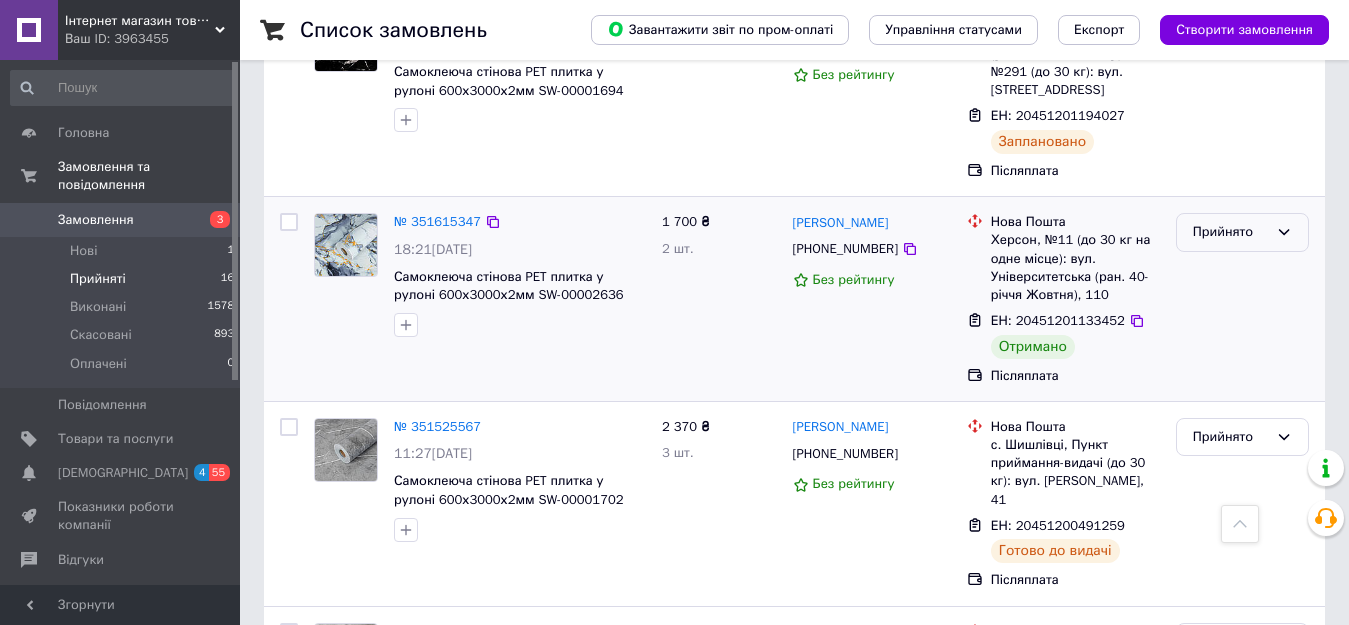 click on "Прийнято" at bounding box center (1230, 232) 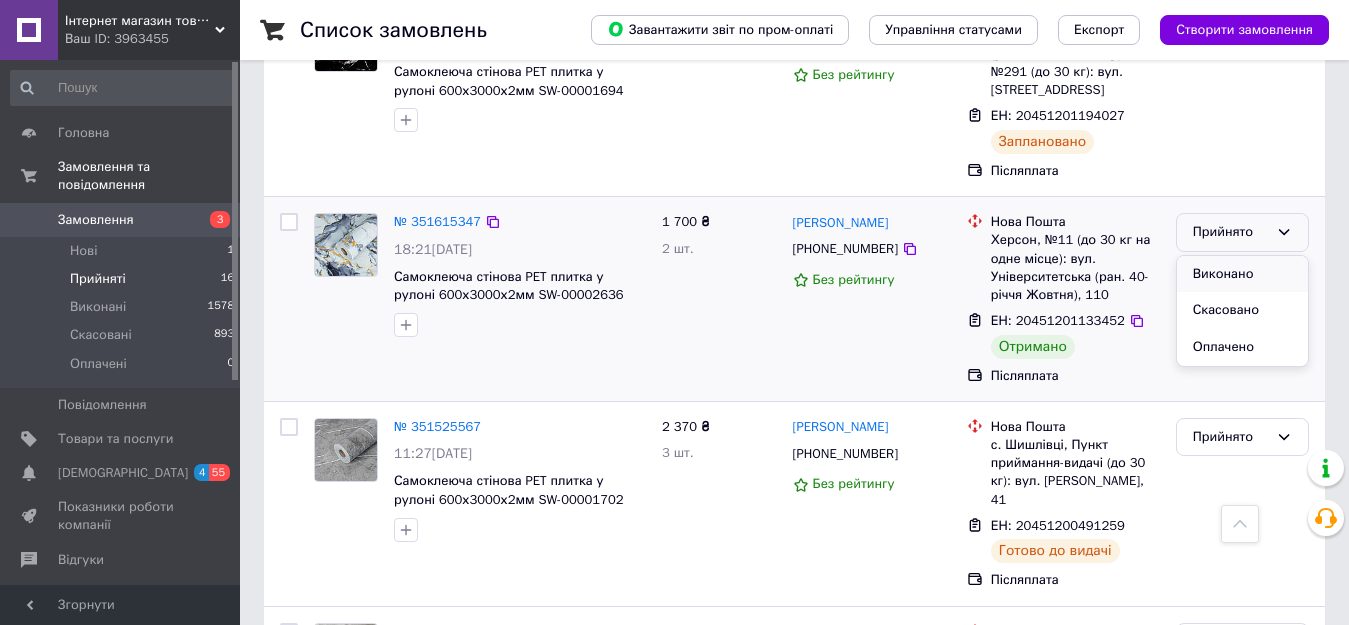 click on "Виконано" at bounding box center [1242, 274] 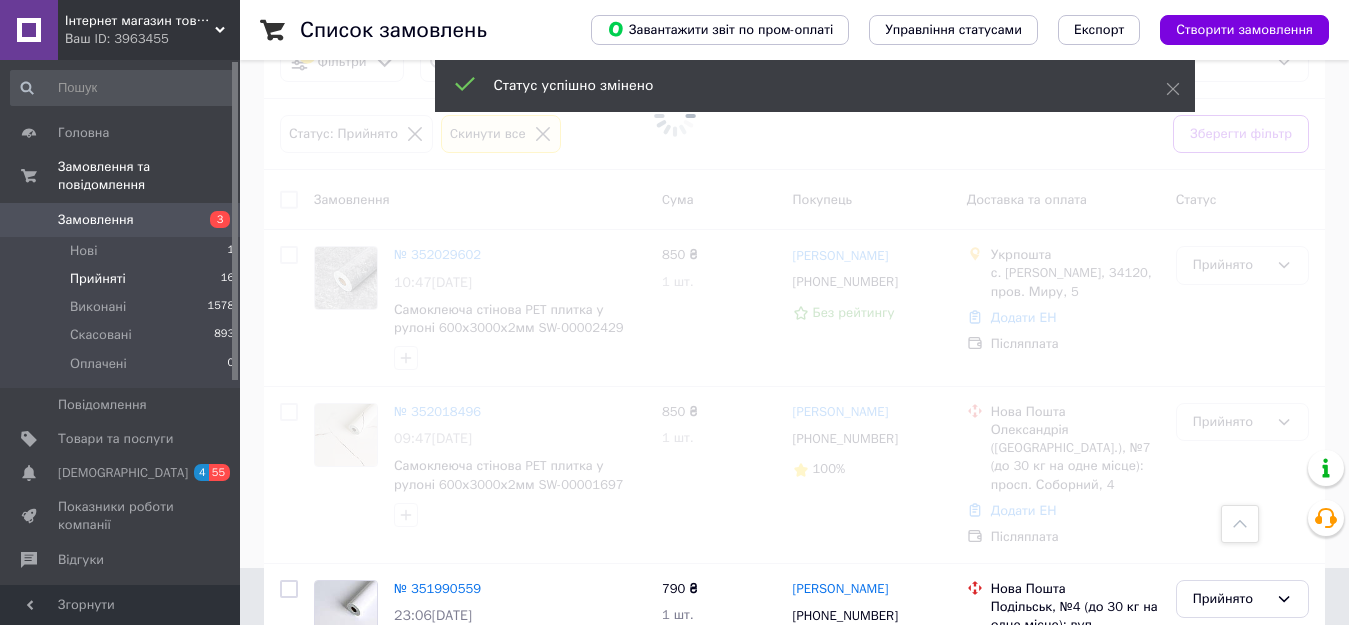 scroll, scrollTop: 0, scrollLeft: 0, axis: both 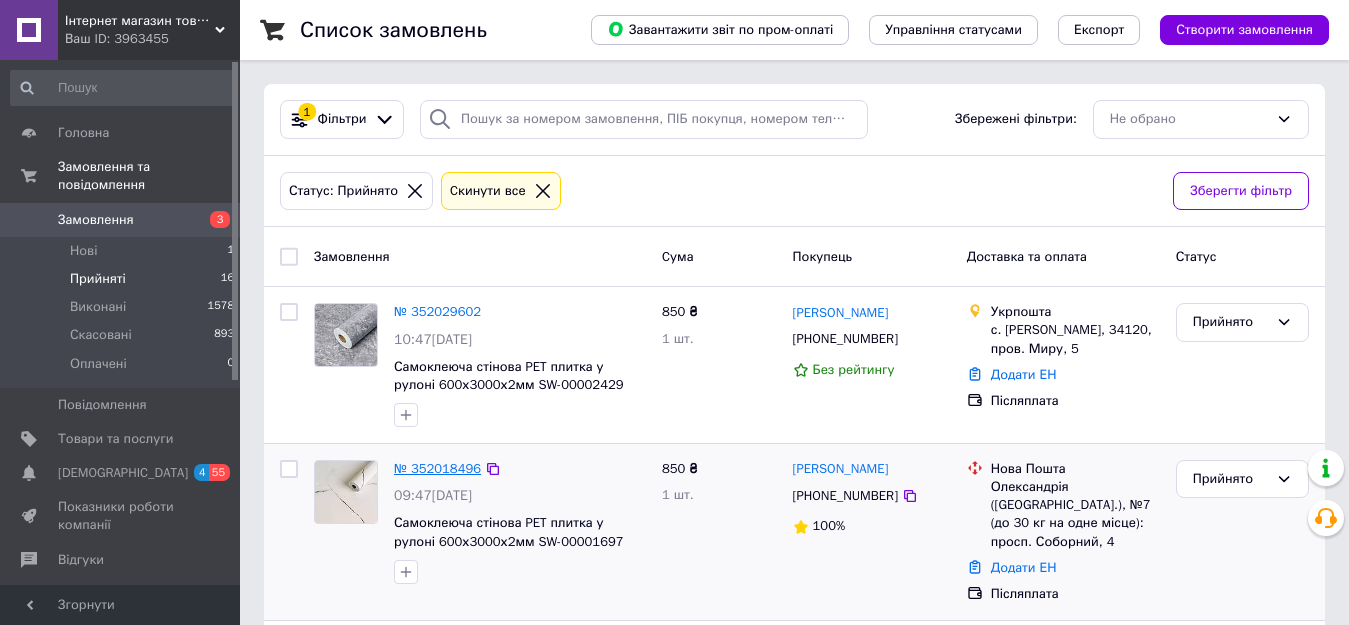 click on "№ 352018496" at bounding box center [437, 468] 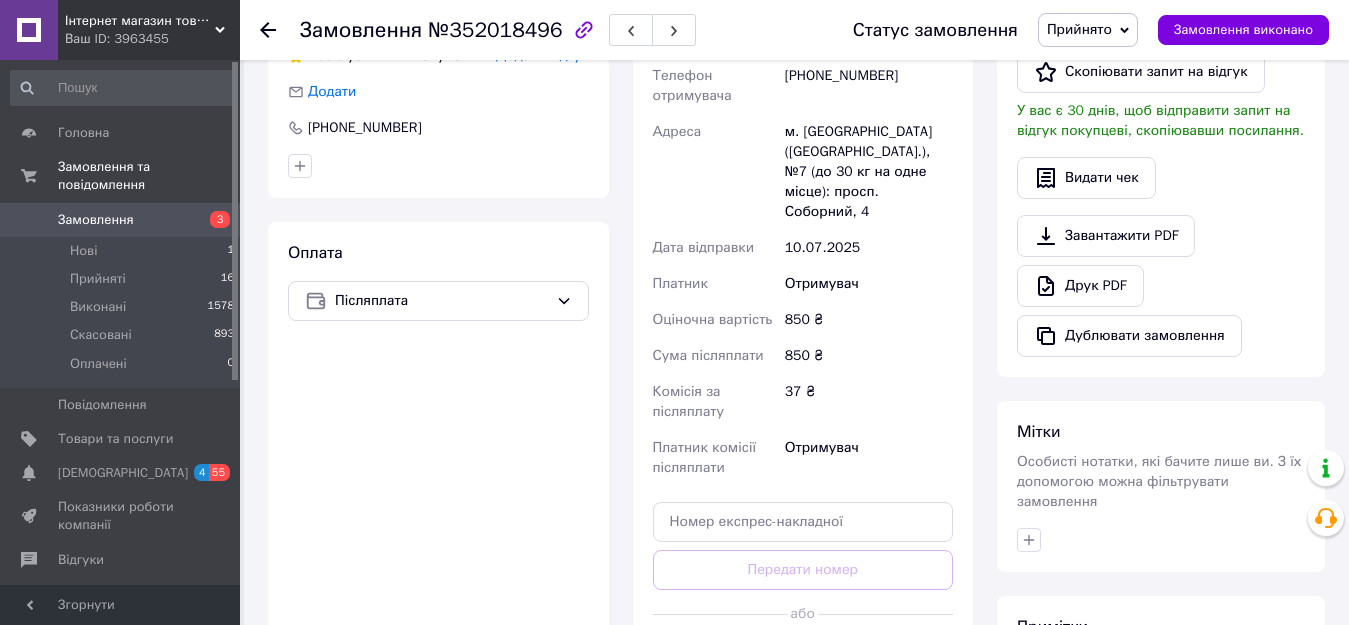scroll, scrollTop: 700, scrollLeft: 0, axis: vertical 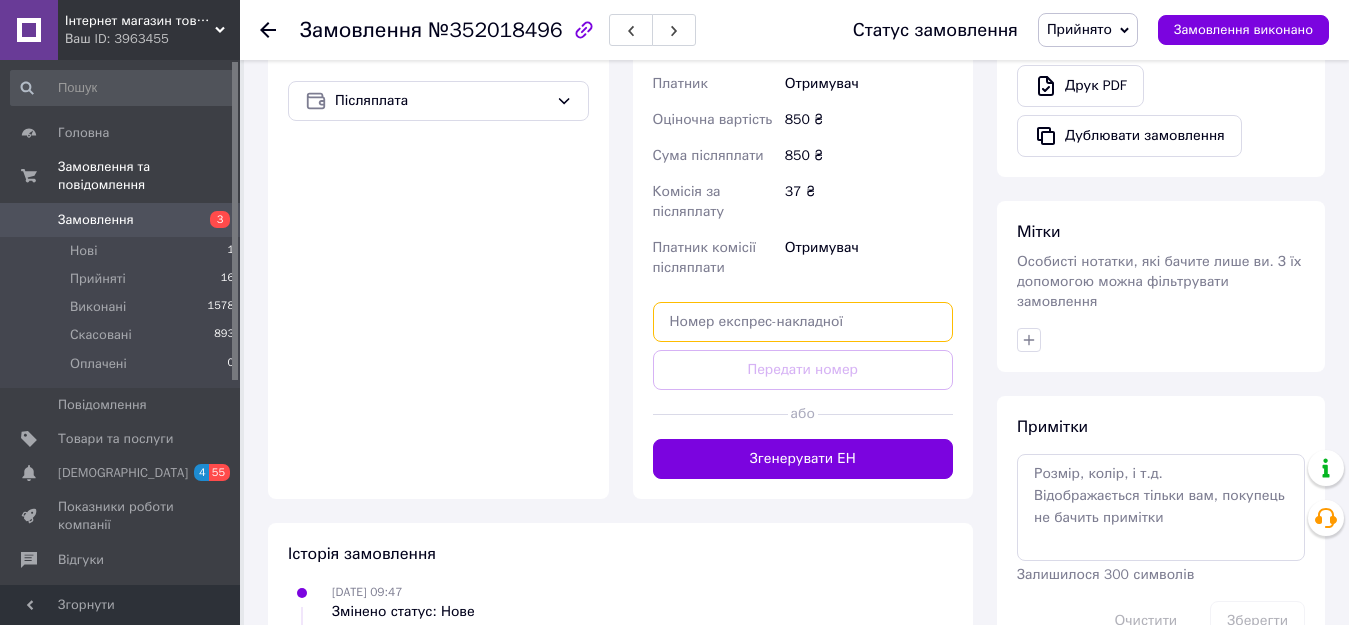 paste on "20451202812898" 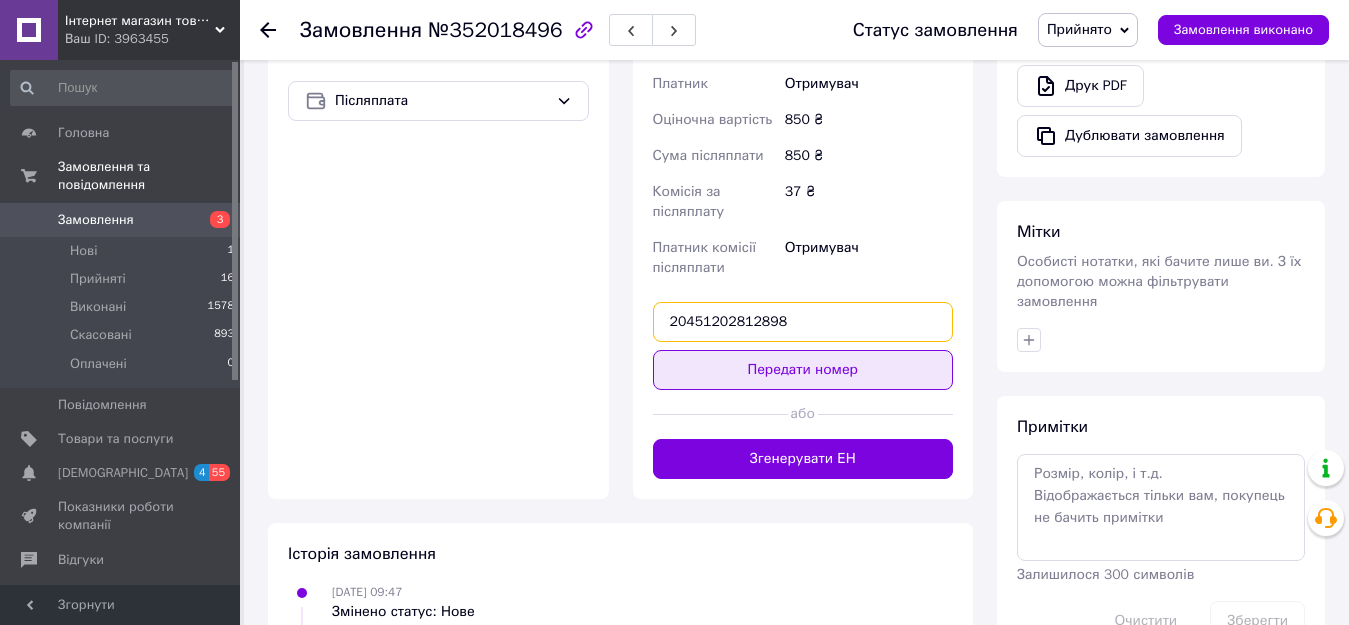 type on "20451202812898" 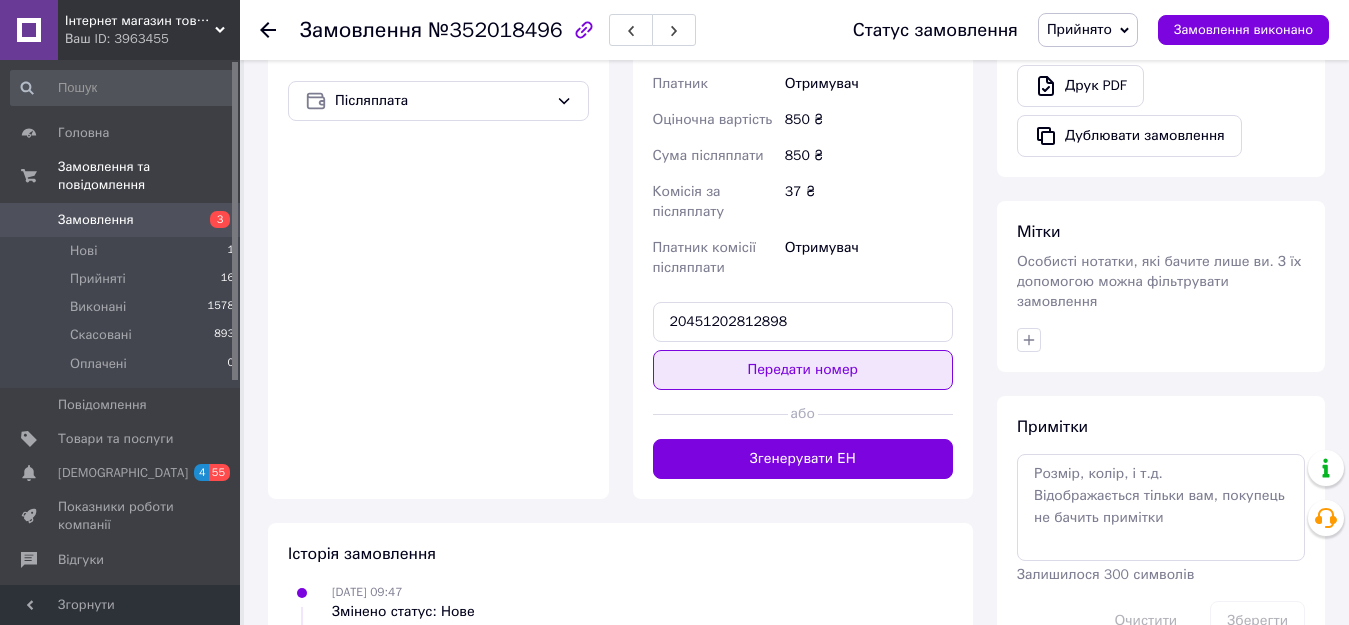 click on "Передати номер" at bounding box center [803, 370] 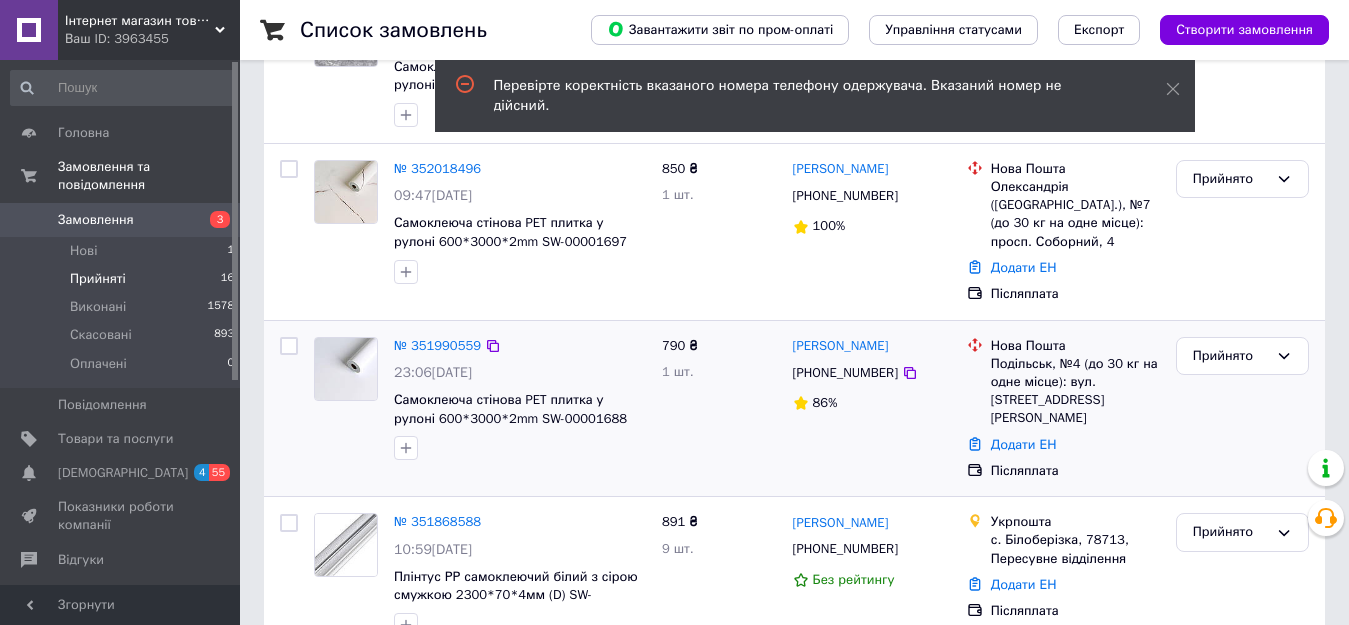 scroll, scrollTop: 200, scrollLeft: 0, axis: vertical 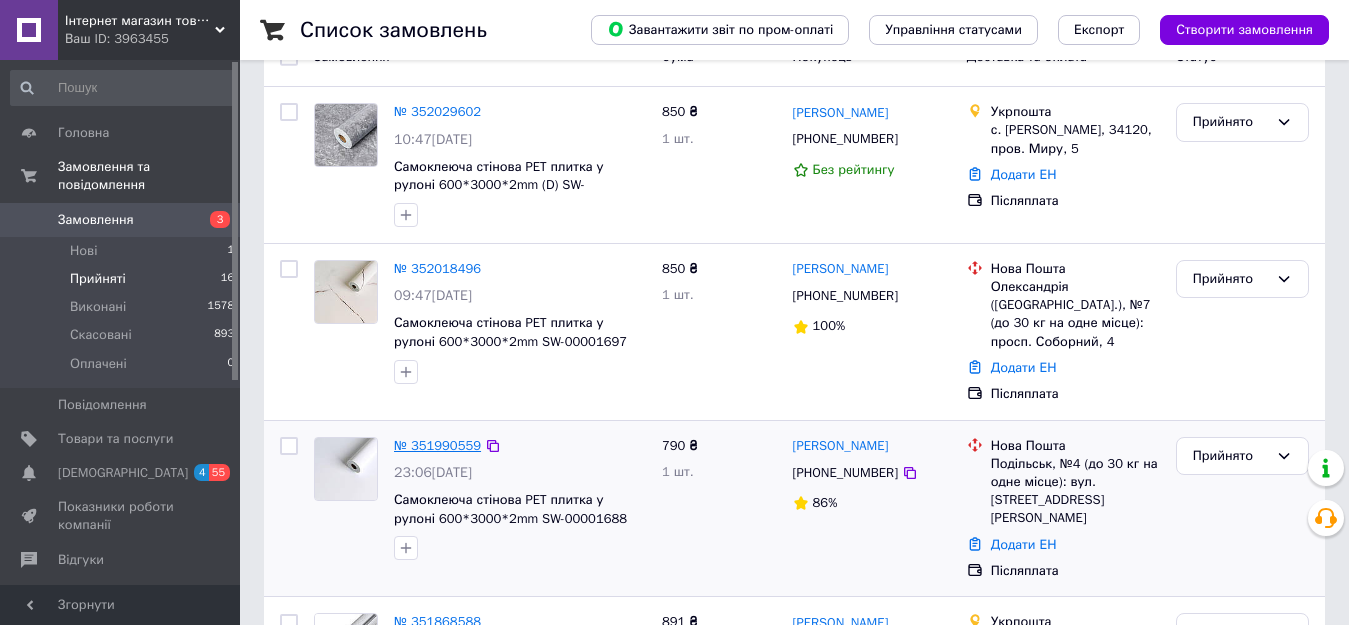 click on "№ 351990559" at bounding box center (437, 445) 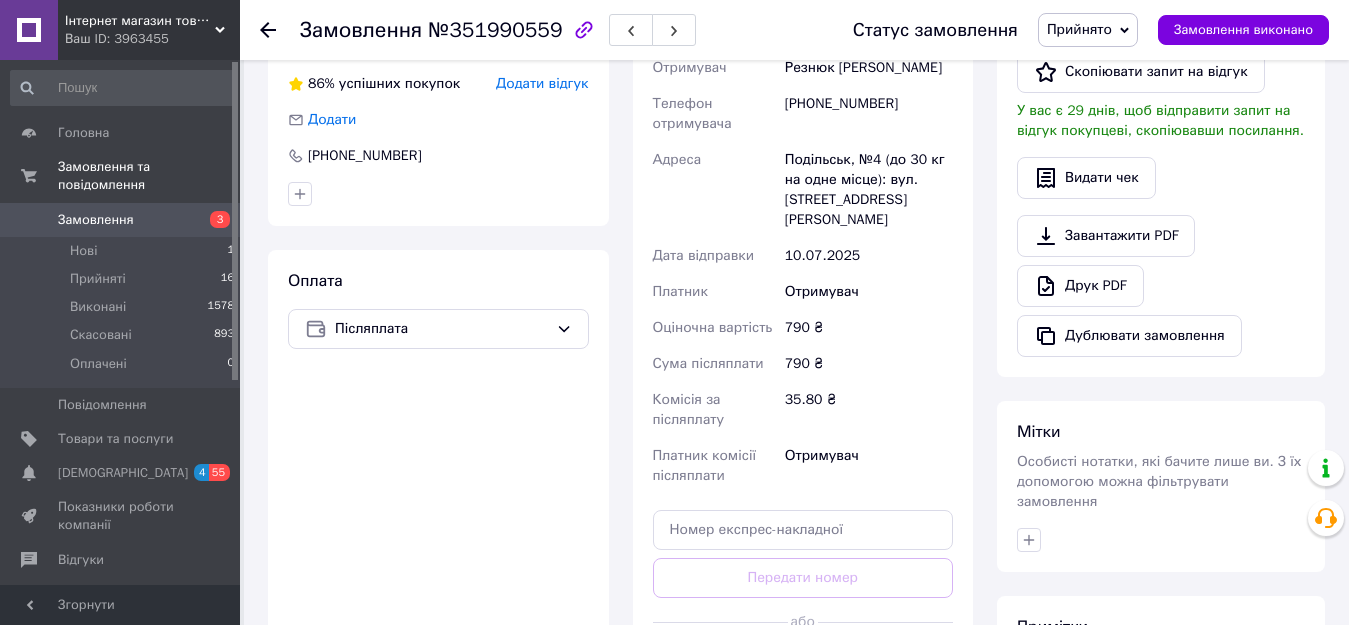 scroll, scrollTop: 700, scrollLeft: 0, axis: vertical 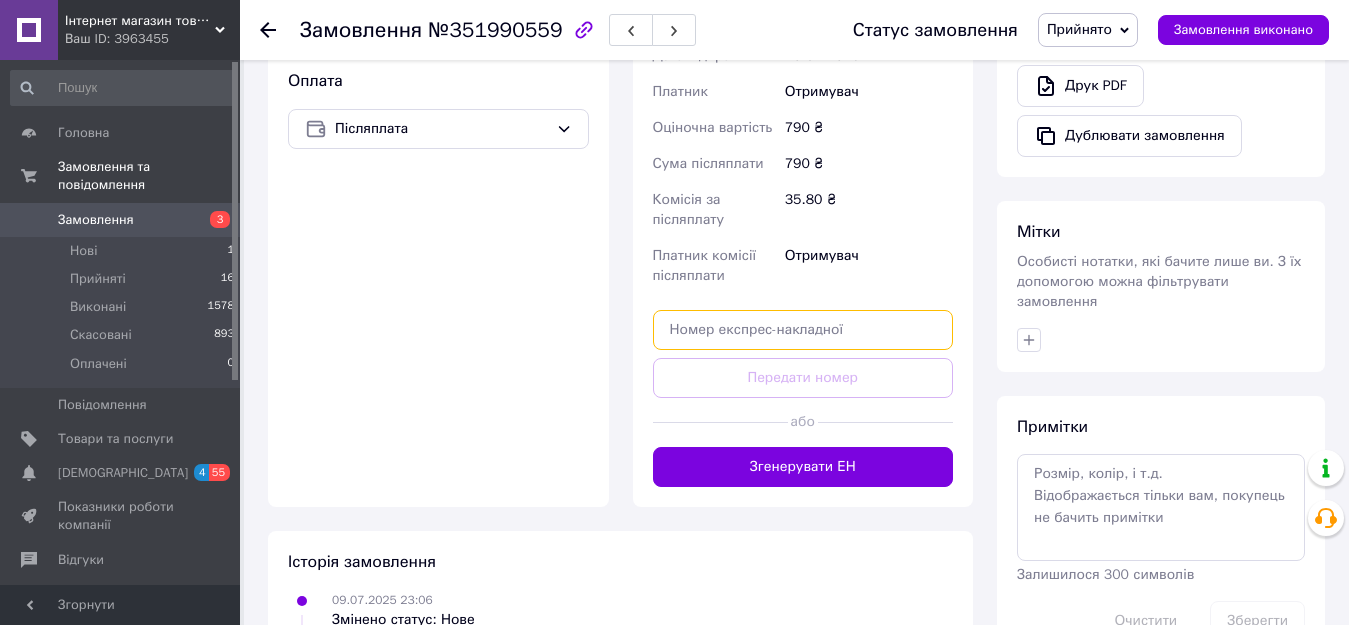 paste on "20451202812898" 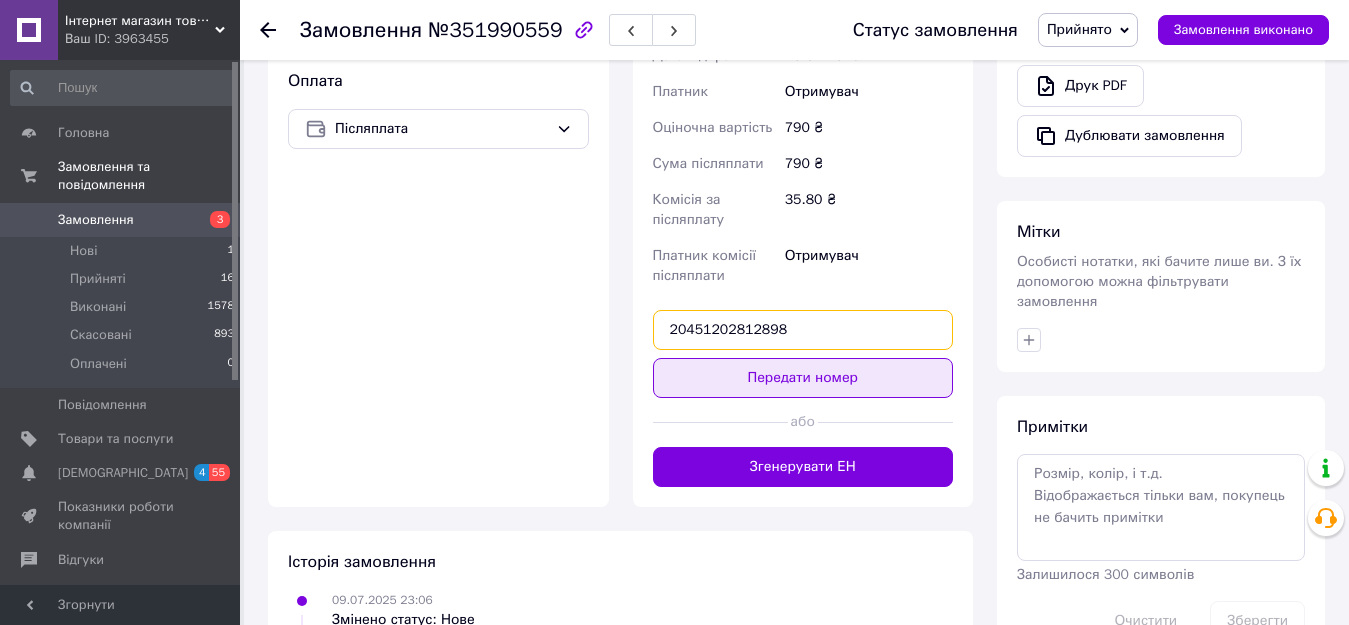 type on "20451202812898" 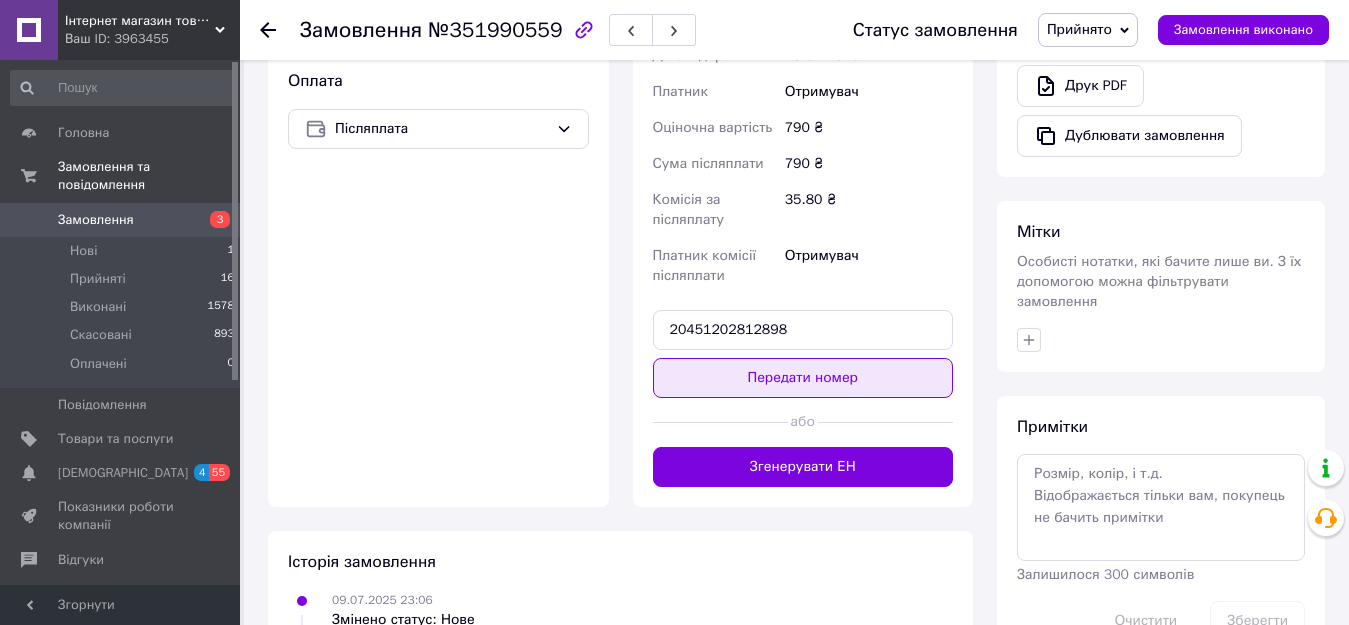 click on "Передати номер" at bounding box center (803, 378) 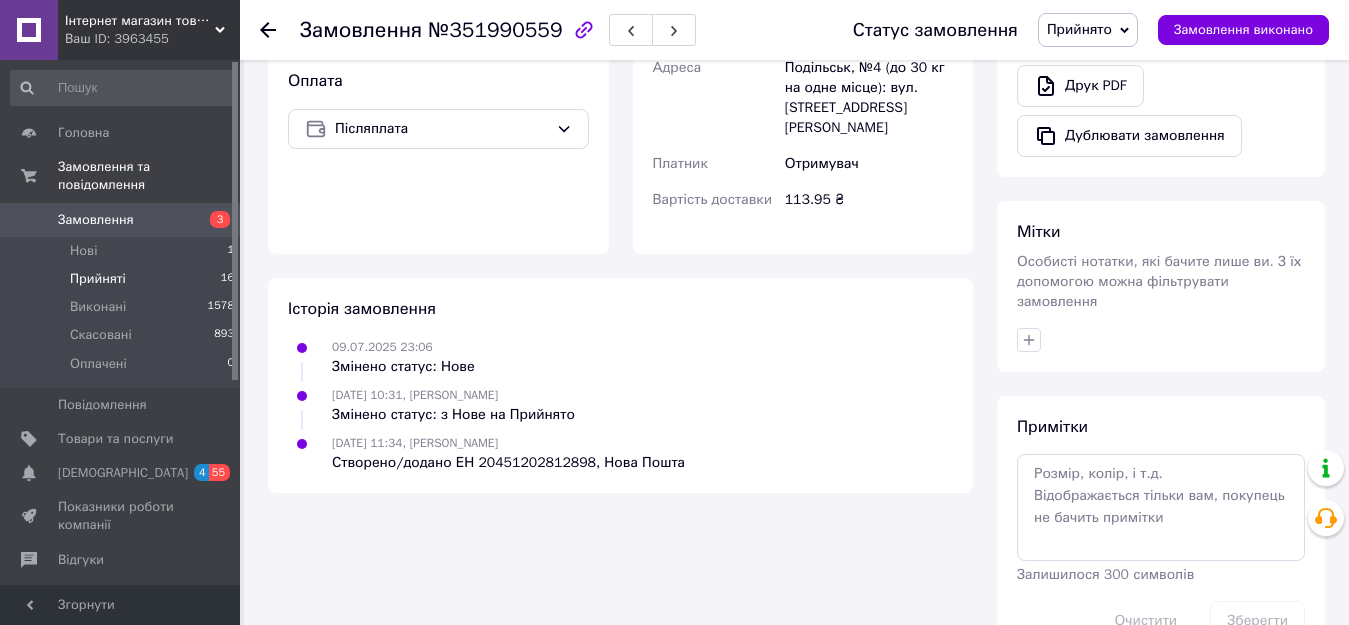 click on "Прийняті" at bounding box center [98, 279] 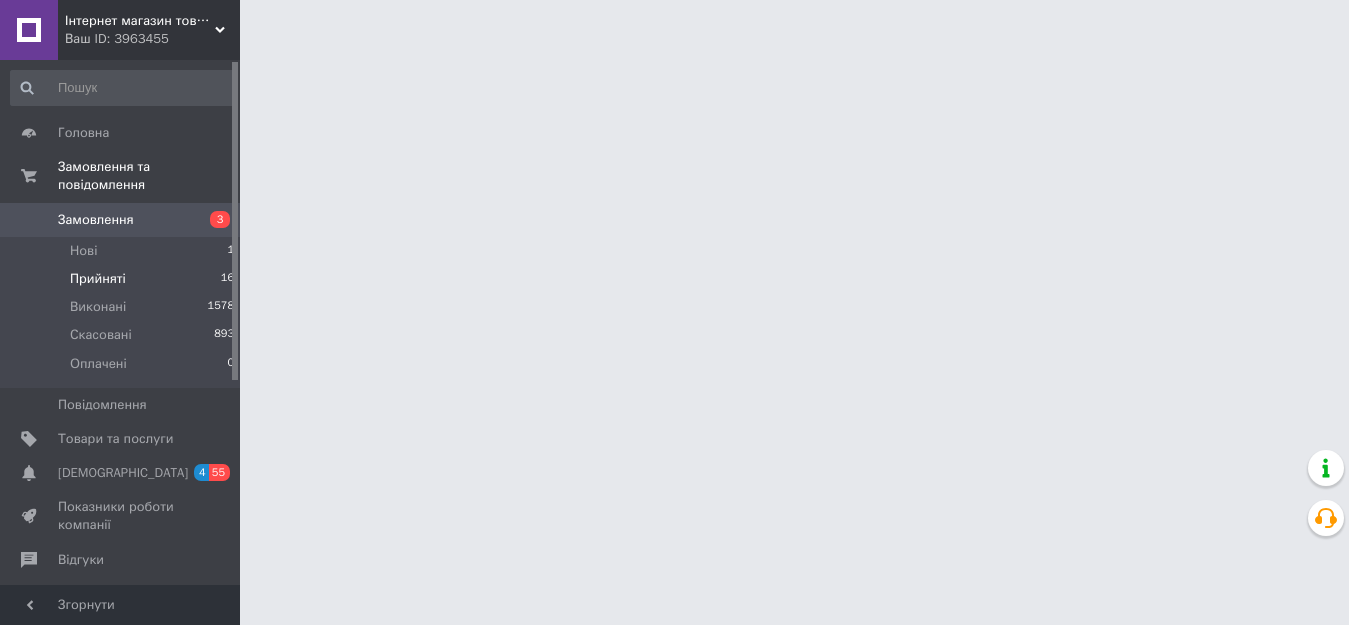scroll, scrollTop: 0, scrollLeft: 0, axis: both 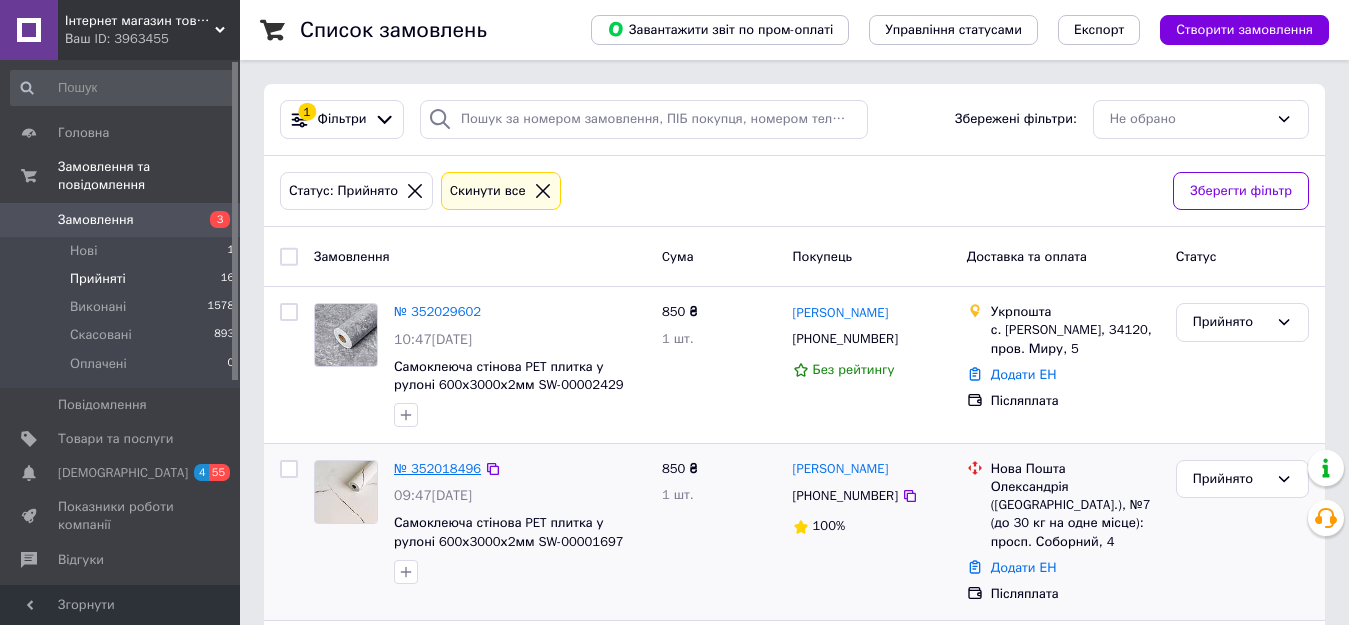 click on "№ 352018496" at bounding box center [437, 468] 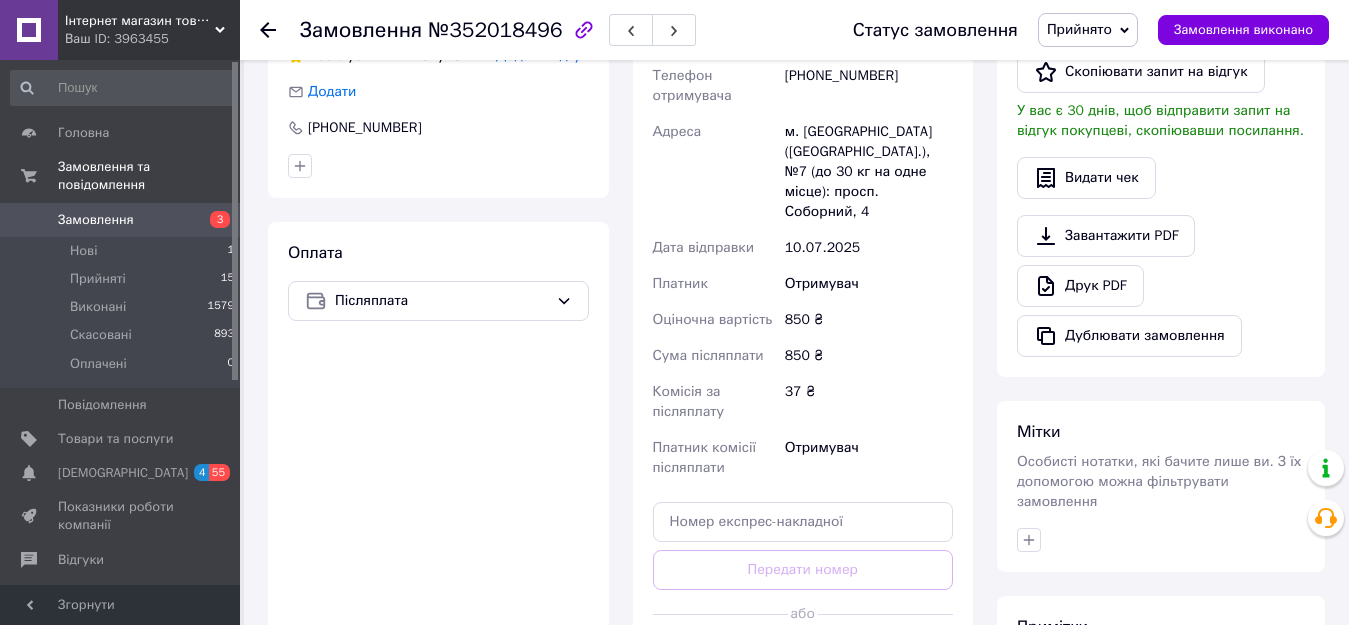 scroll, scrollTop: 600, scrollLeft: 0, axis: vertical 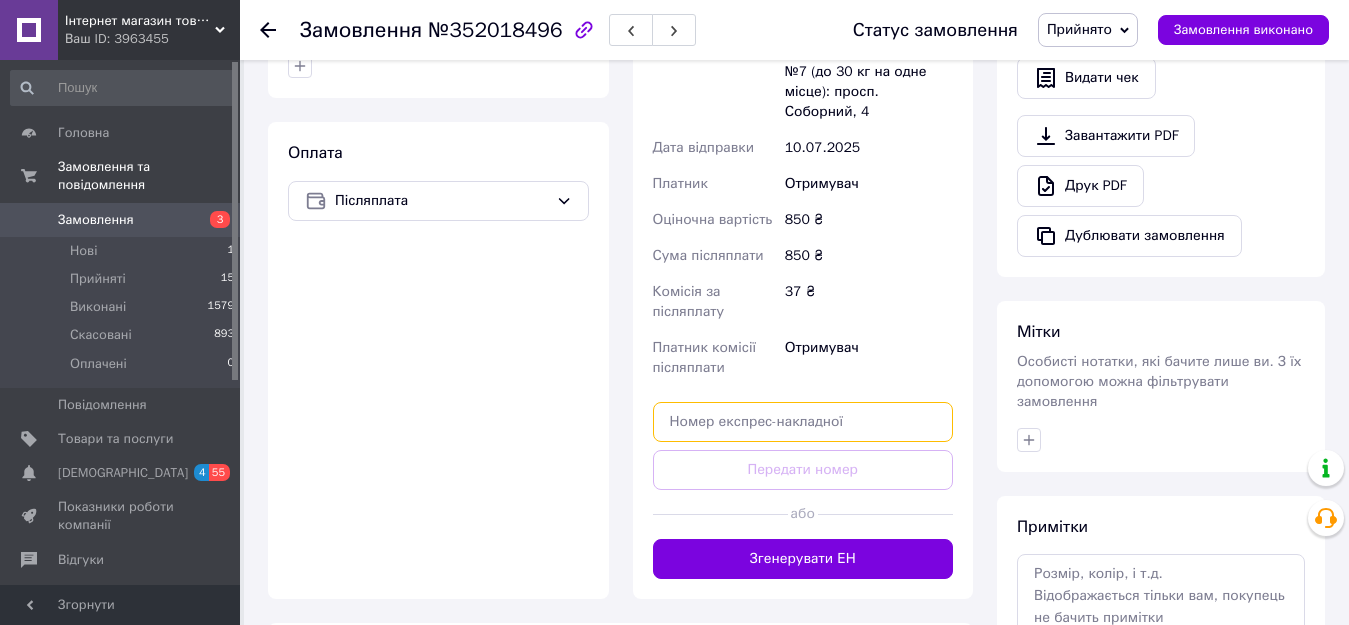 paste on "20451202814866" 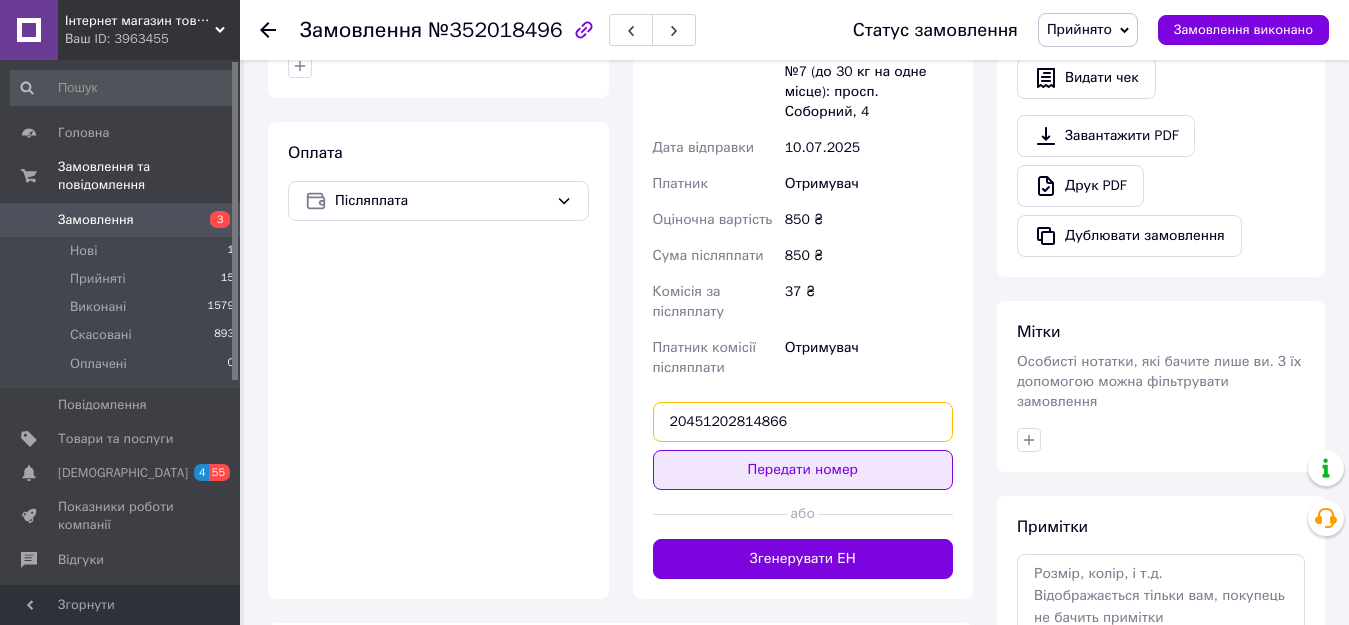 type on "20451202814866" 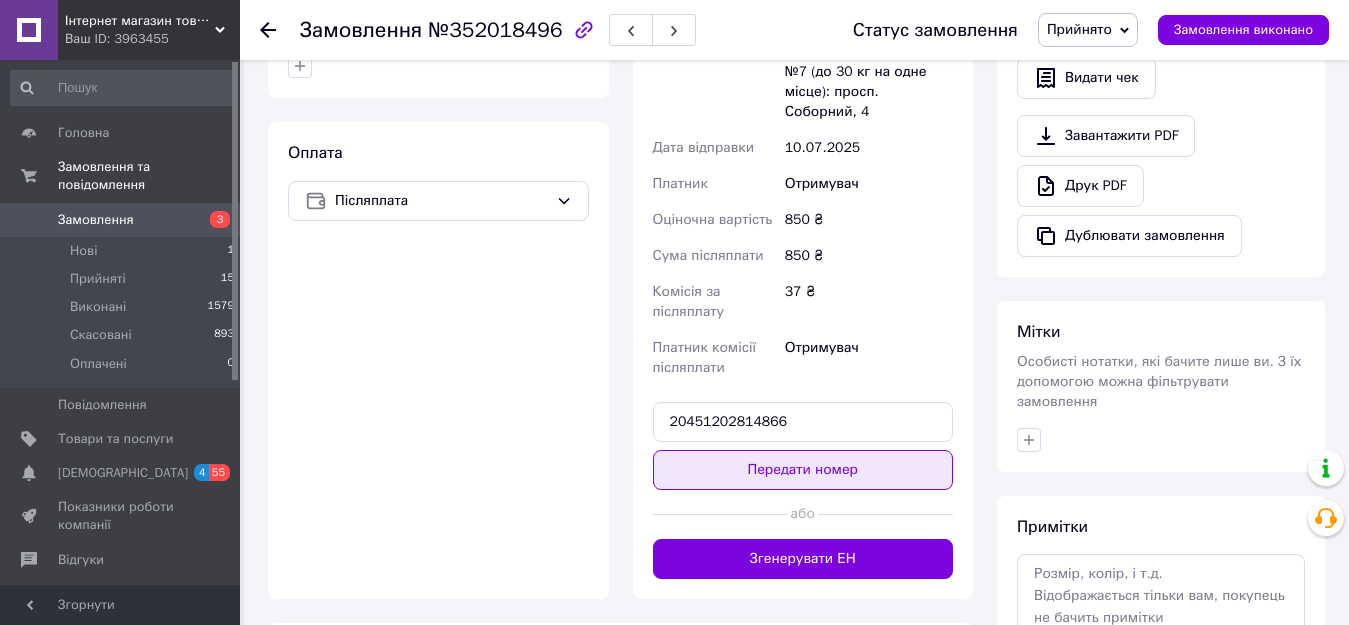 click on "Передати номер" at bounding box center (803, 470) 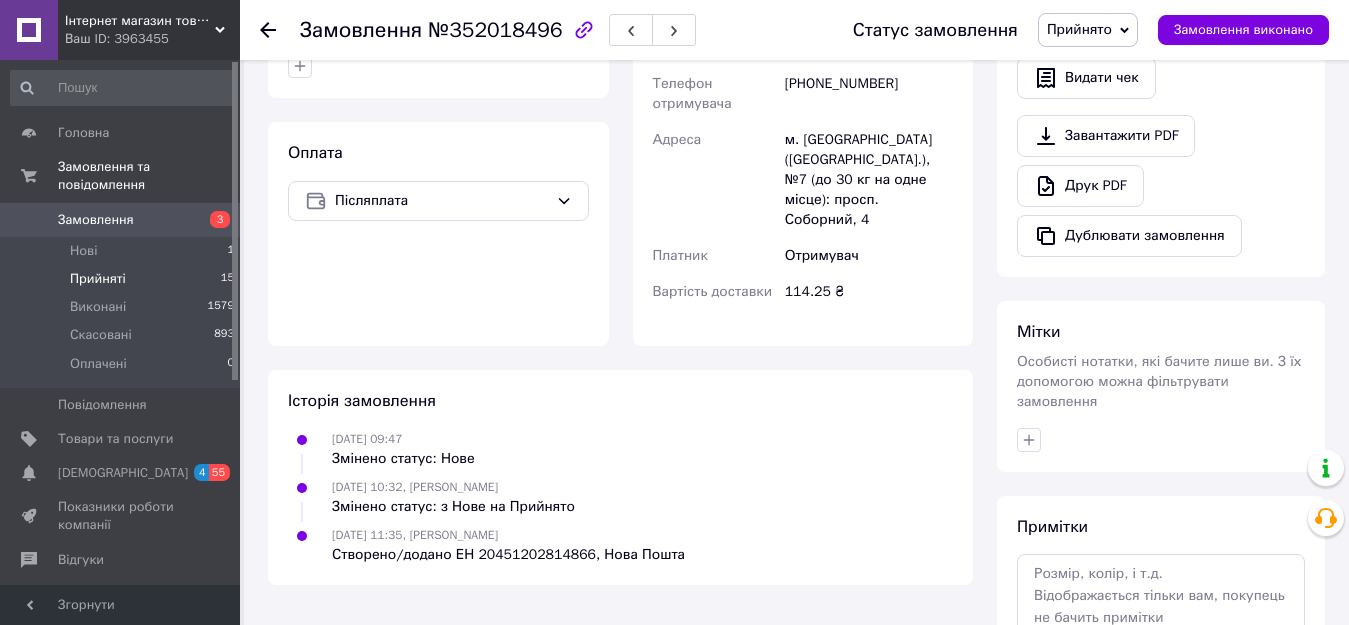 click on "Прийняті" at bounding box center [98, 279] 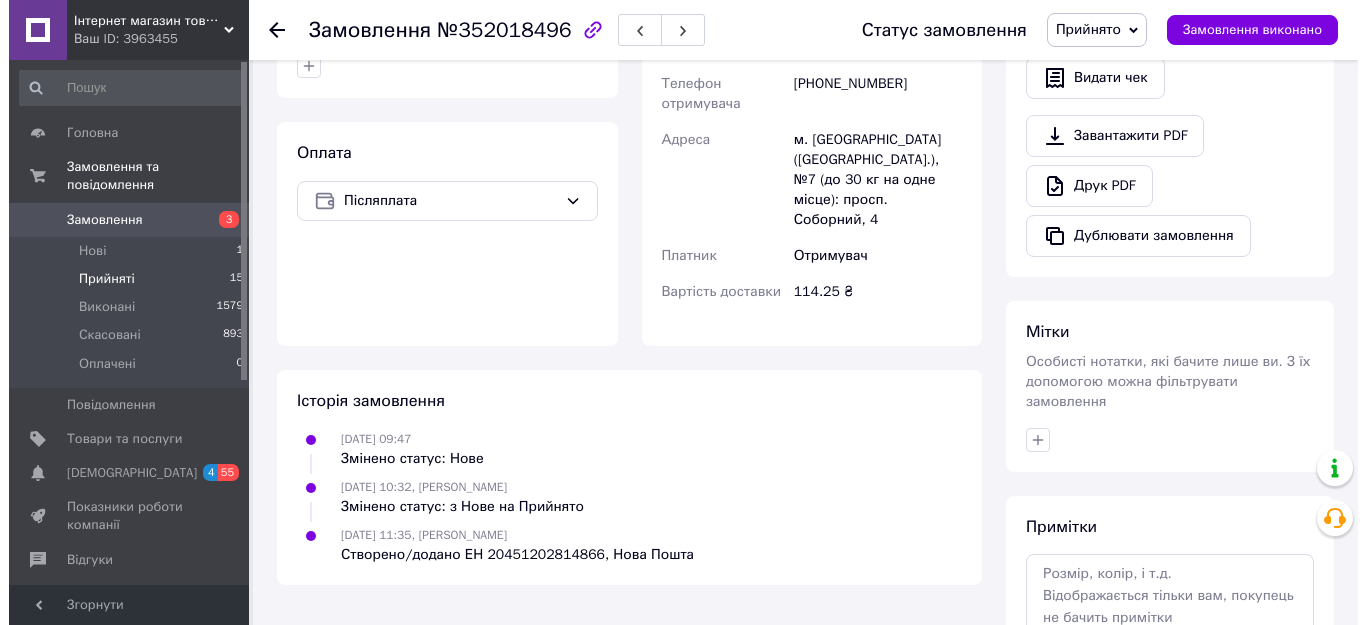 scroll, scrollTop: 0, scrollLeft: 0, axis: both 